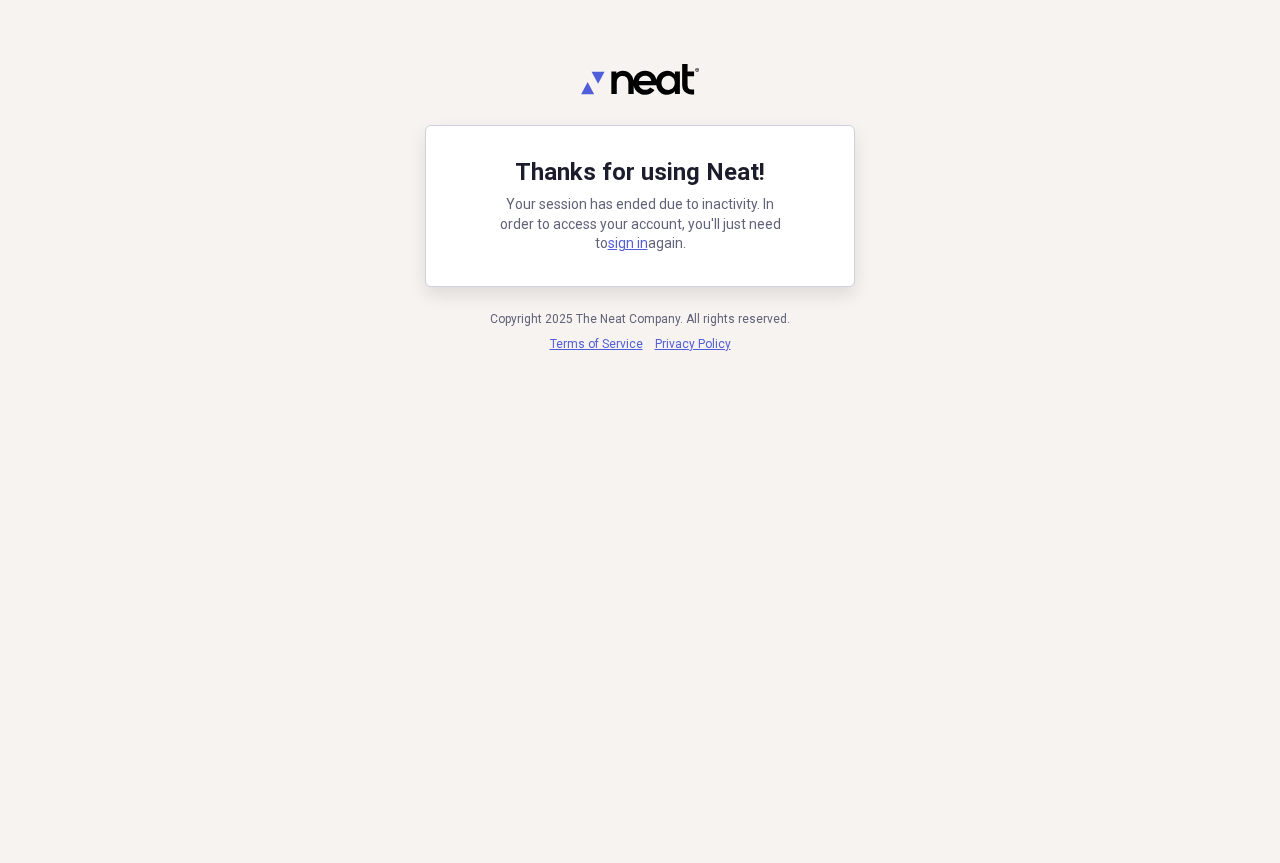 scroll, scrollTop: 0, scrollLeft: 0, axis: both 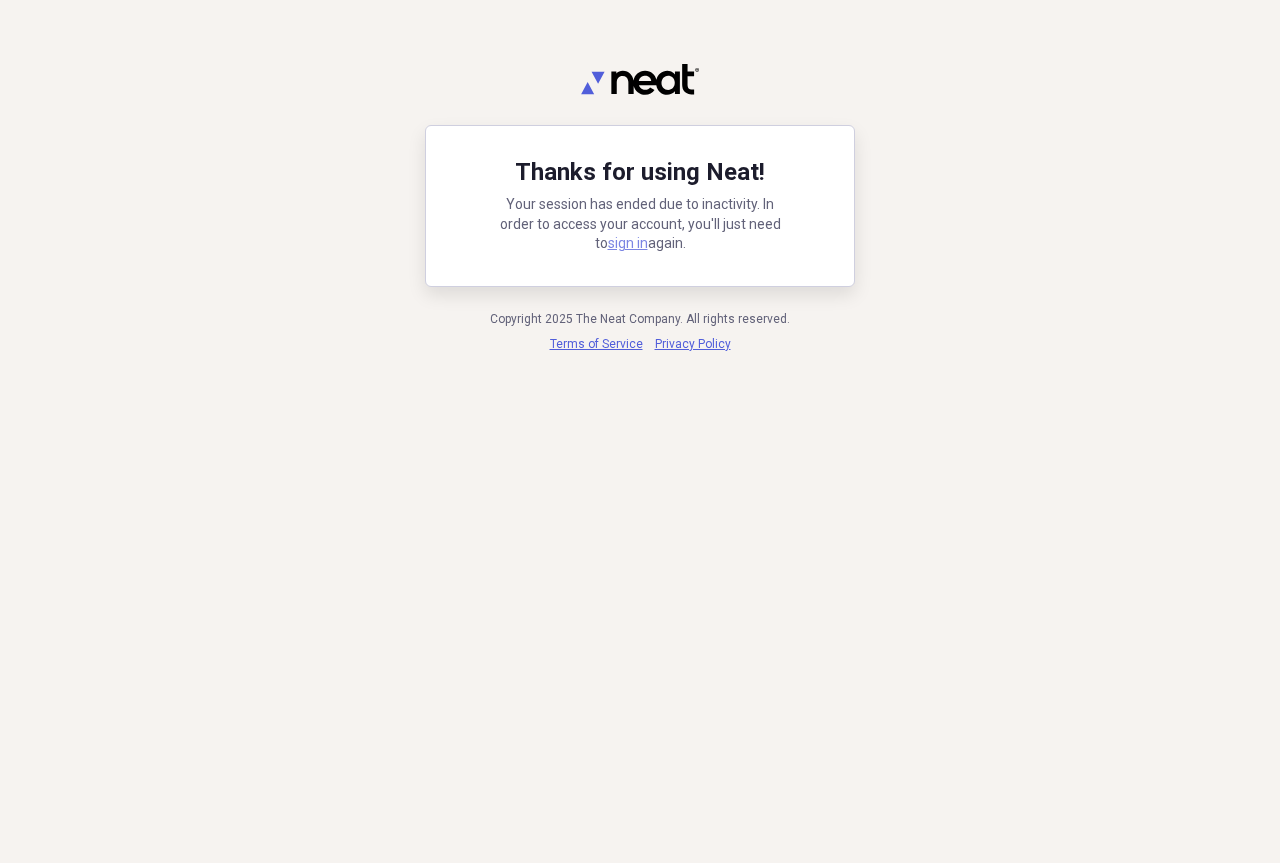 click on "sign in" at bounding box center (628, 243) 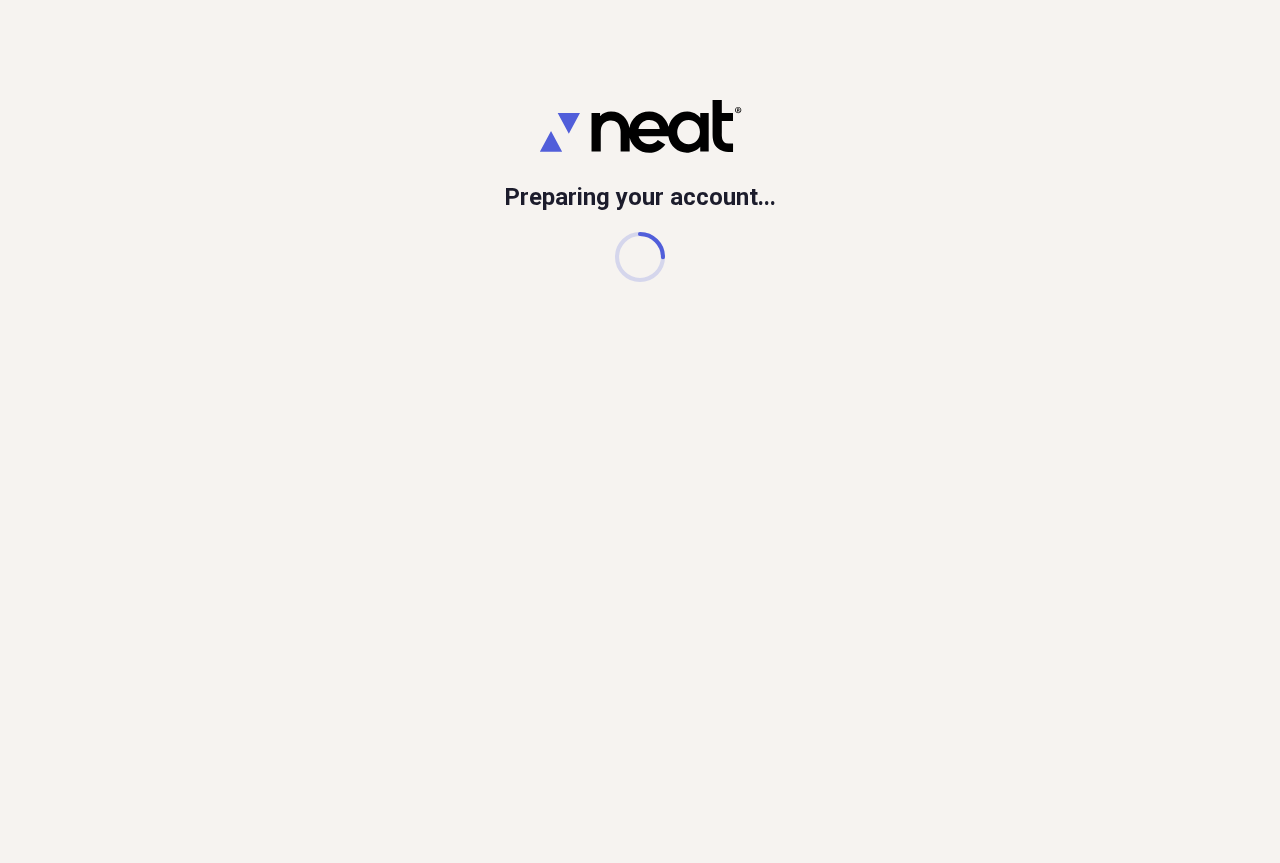scroll, scrollTop: 0, scrollLeft: 0, axis: both 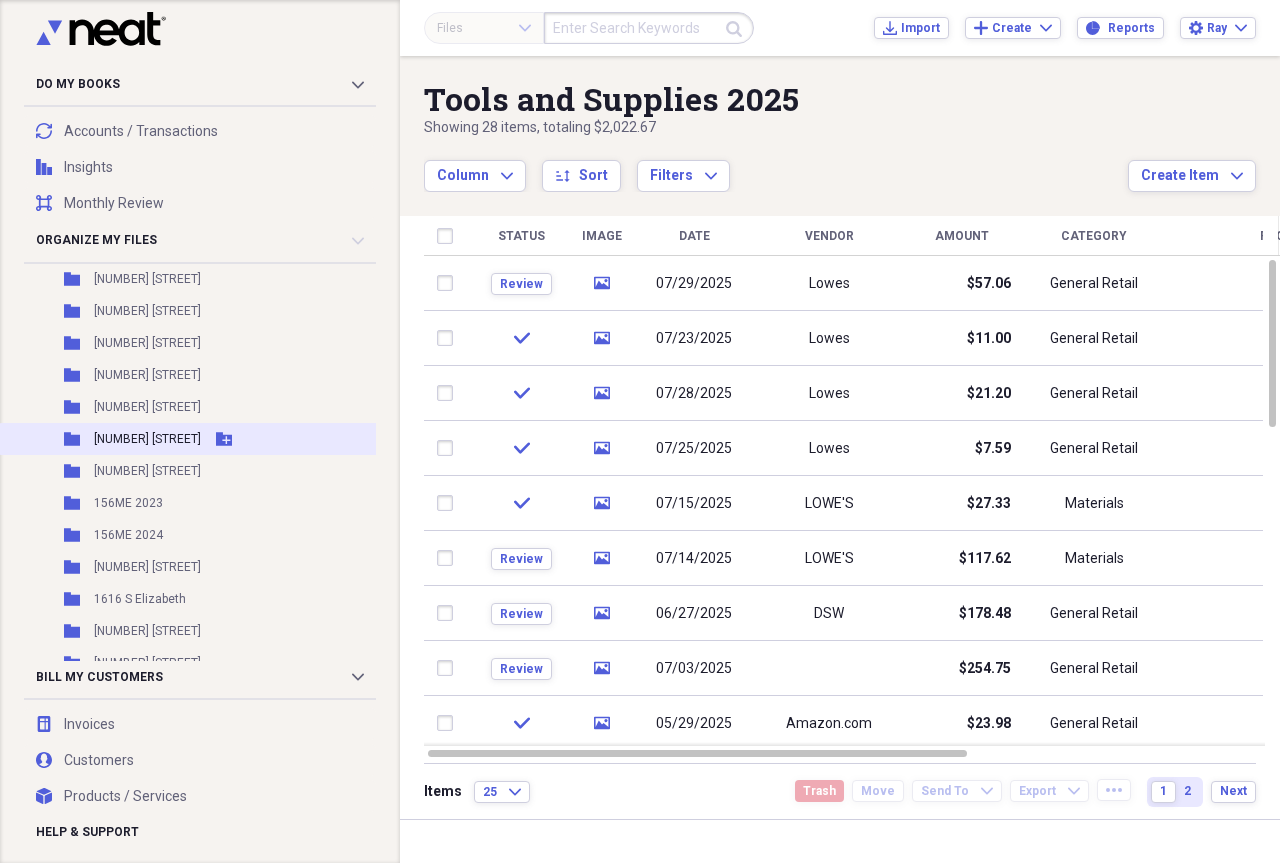 click on "[NUMBER] [STREET]" at bounding box center (147, 439) 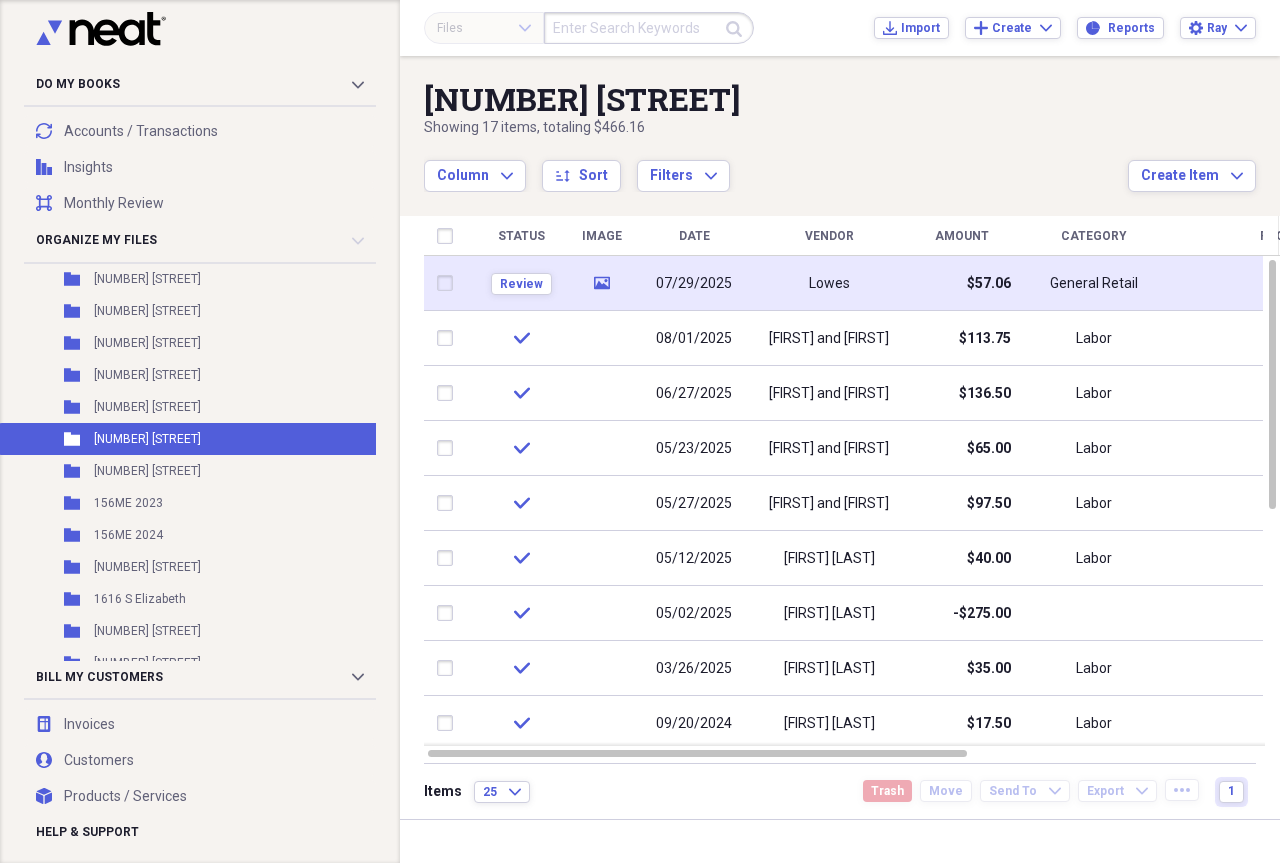 click on "$57.06" at bounding box center [989, 284] 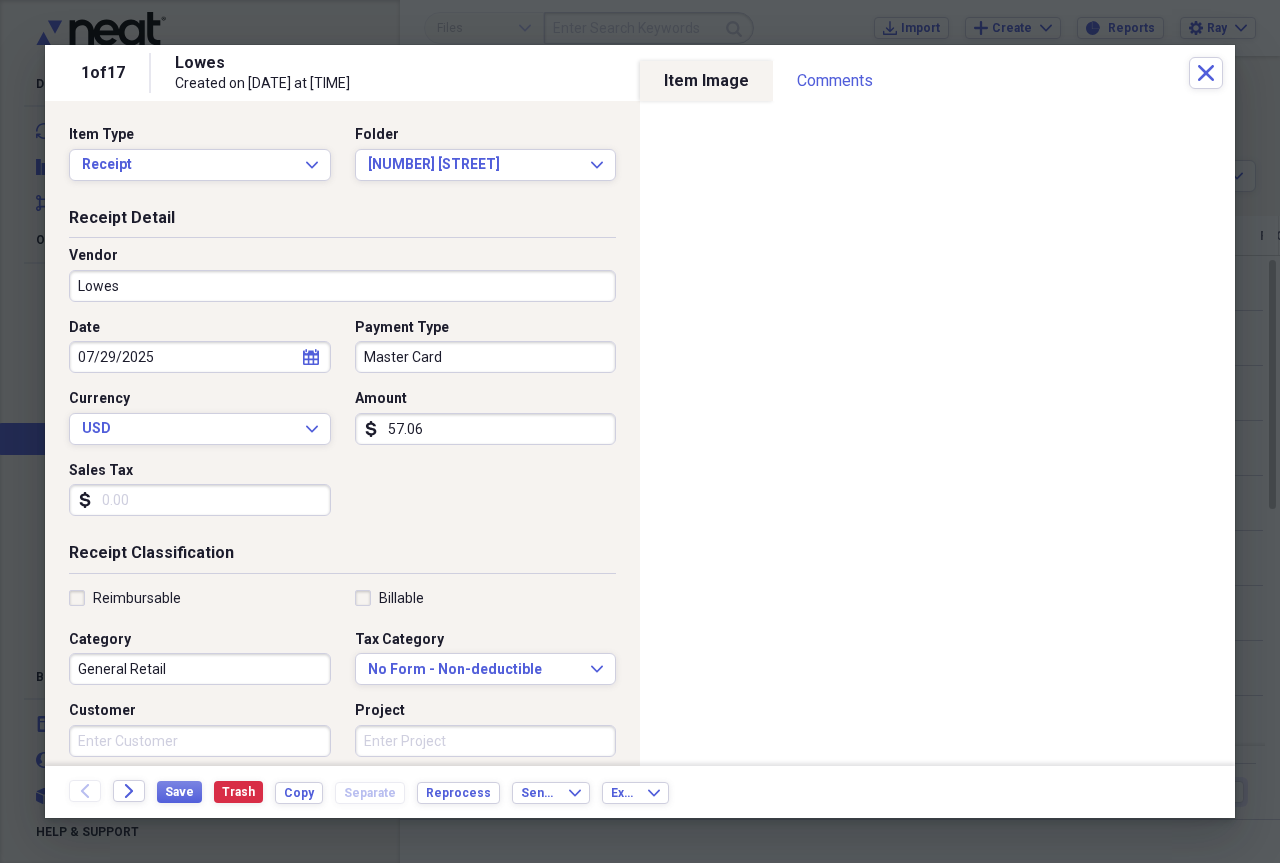 click on "57.06" at bounding box center (486, 429) 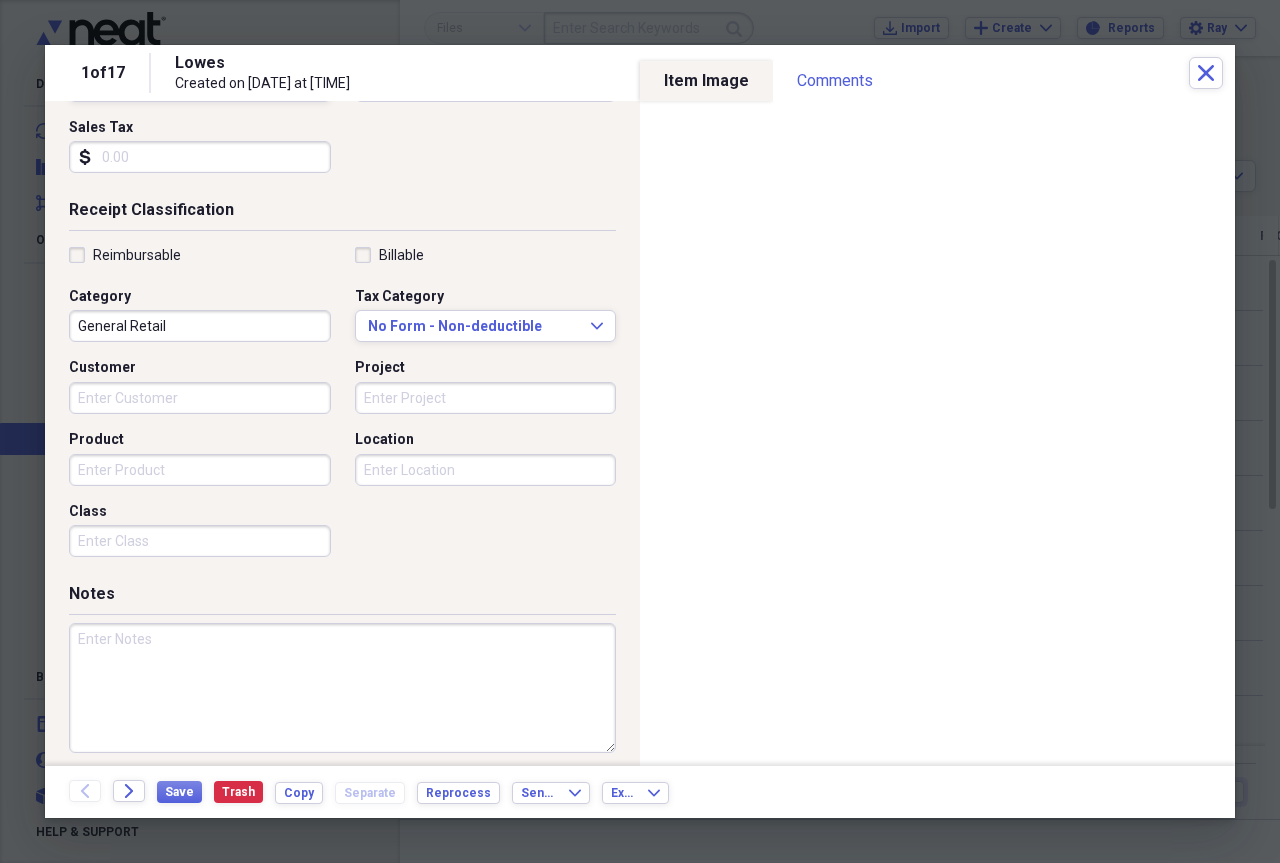 scroll, scrollTop: 345, scrollLeft: 0, axis: vertical 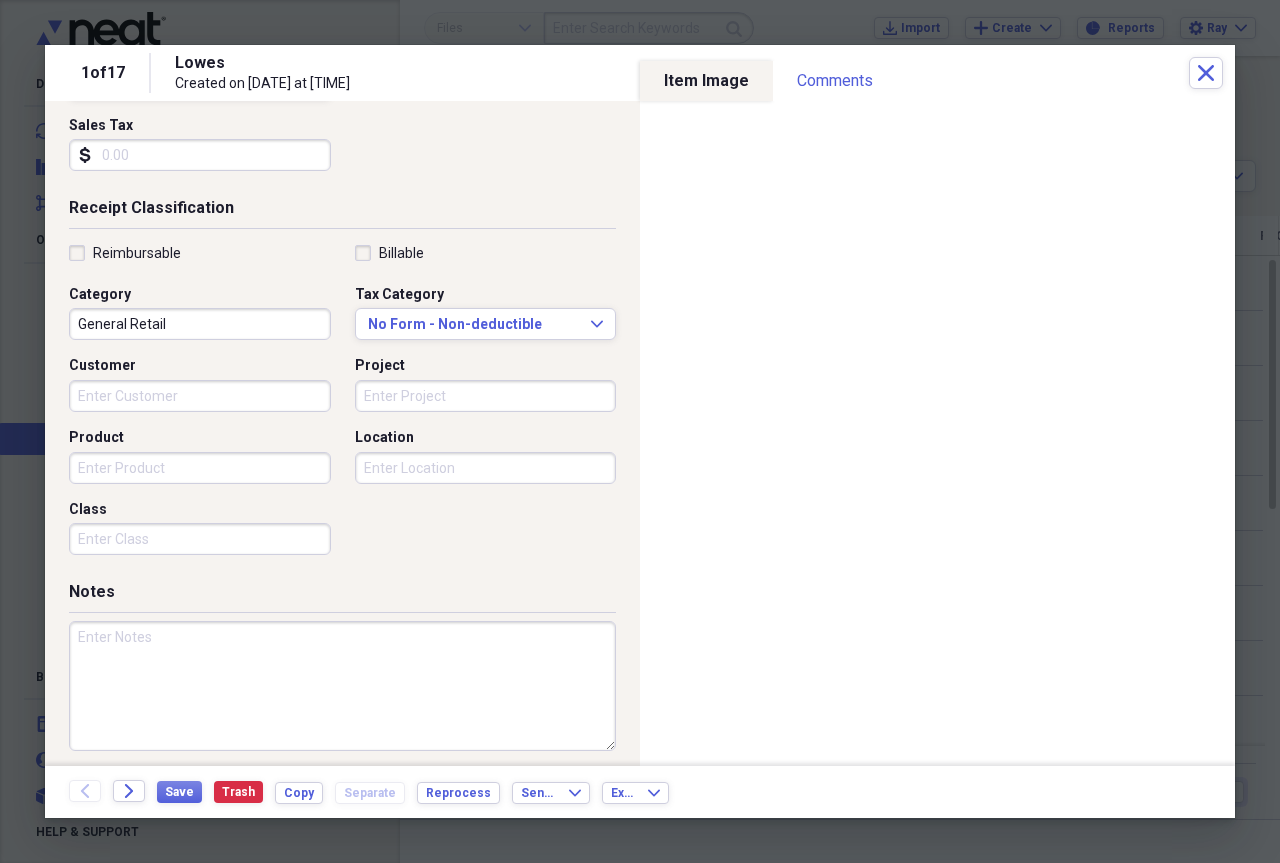 type on "32.71" 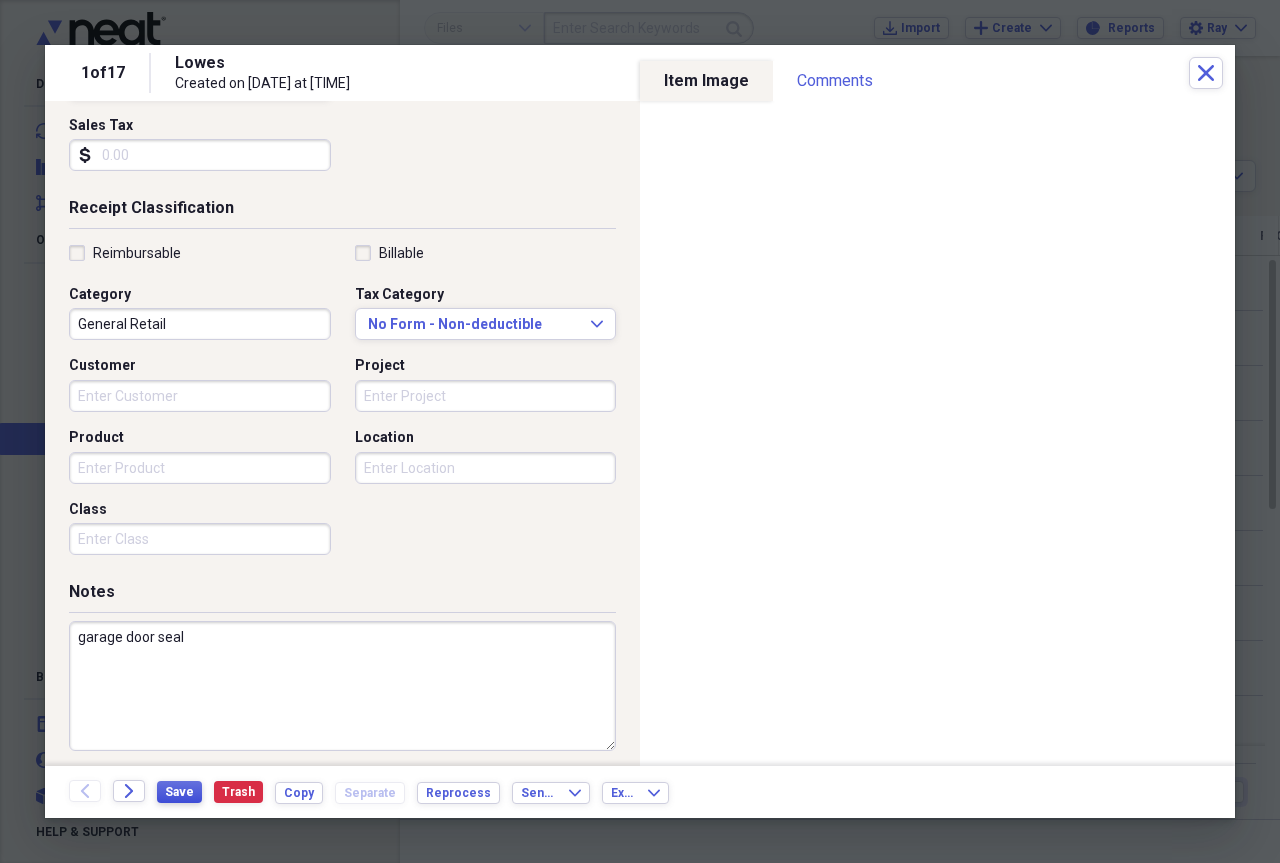 type on "garage door seal" 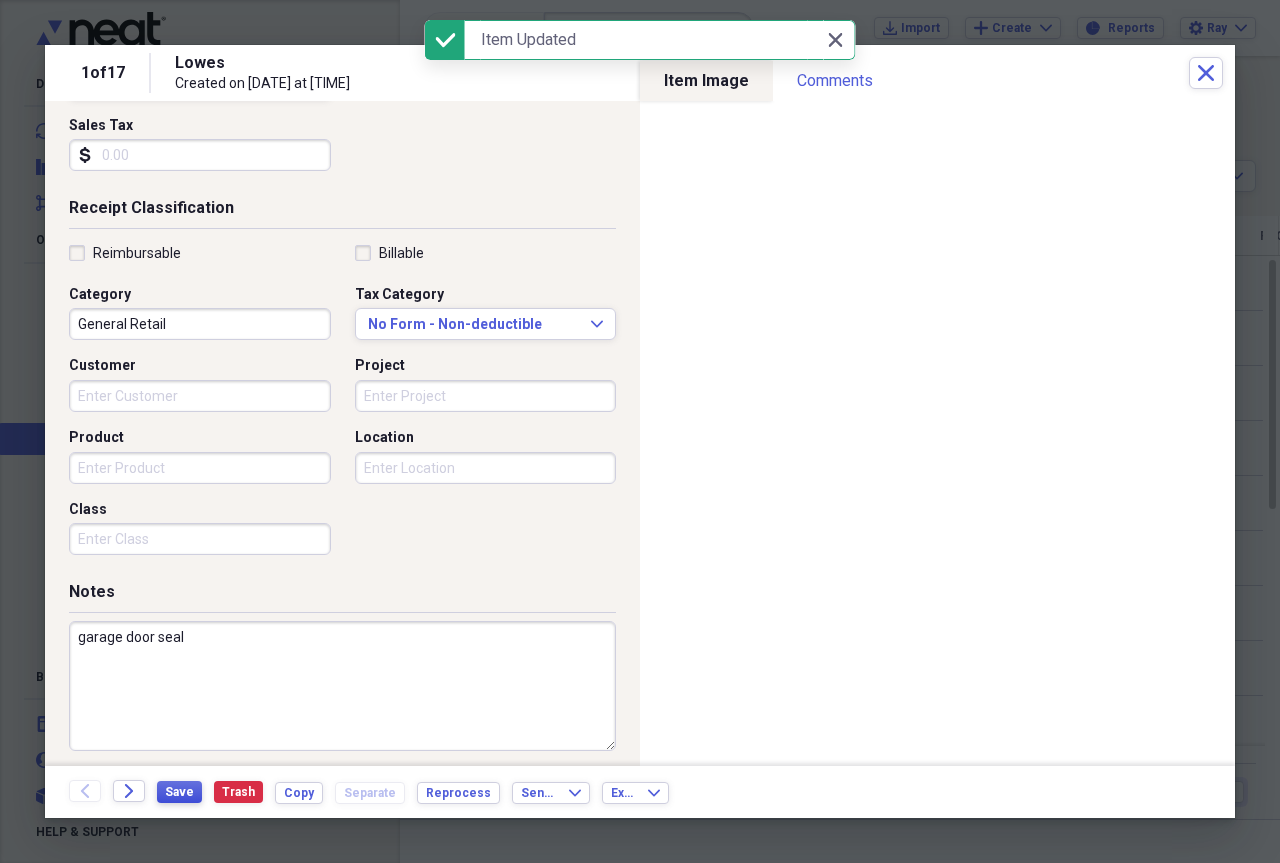 click on "Save" at bounding box center [179, 792] 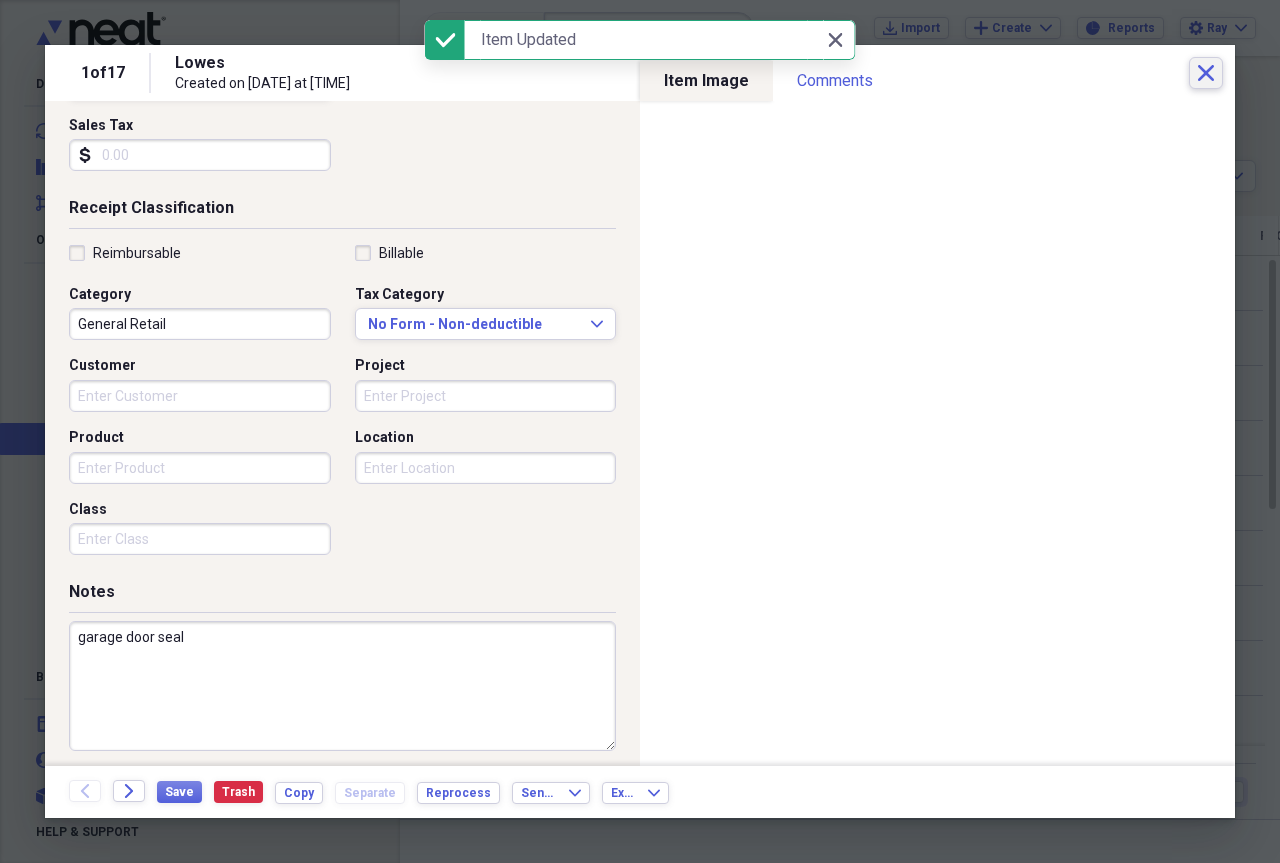 click on "Close" at bounding box center (1206, 73) 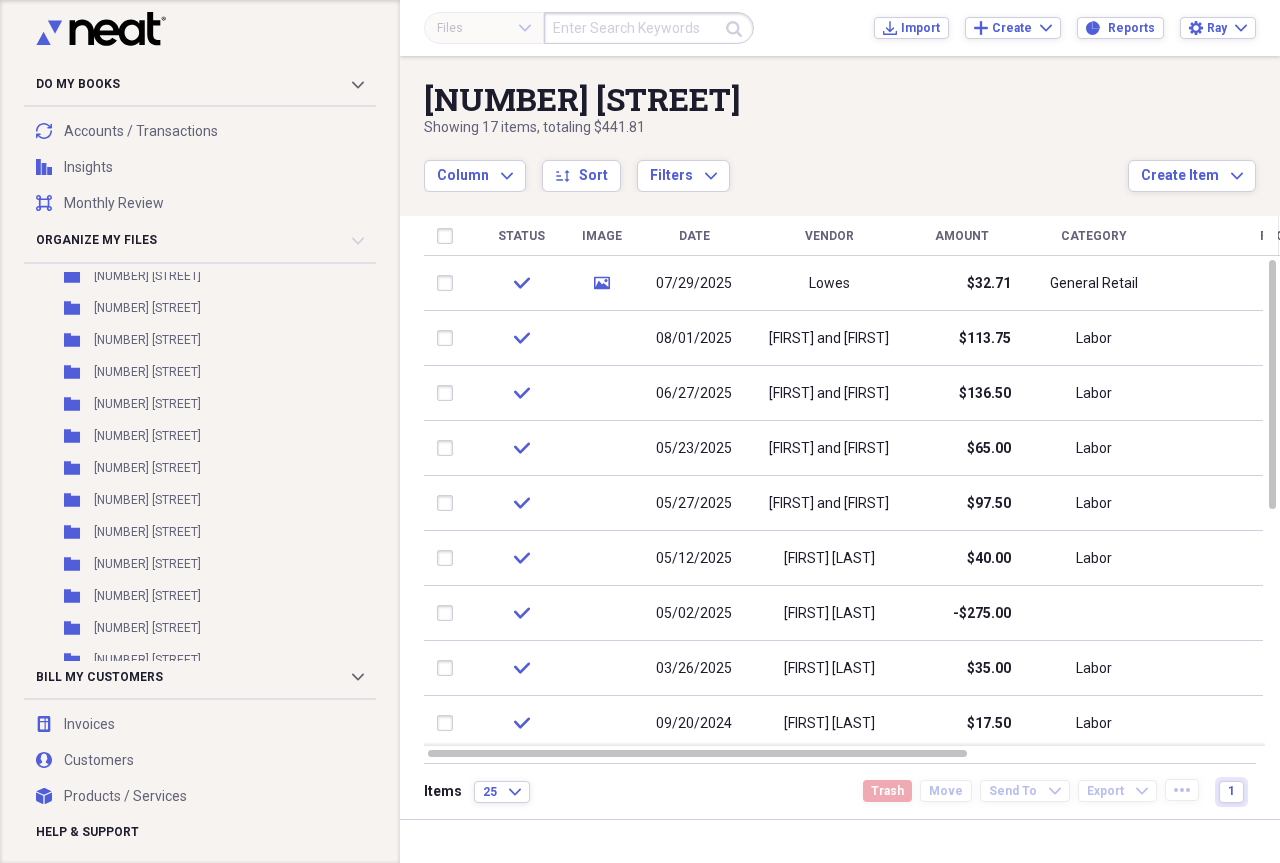 scroll, scrollTop: 1471, scrollLeft: 0, axis: vertical 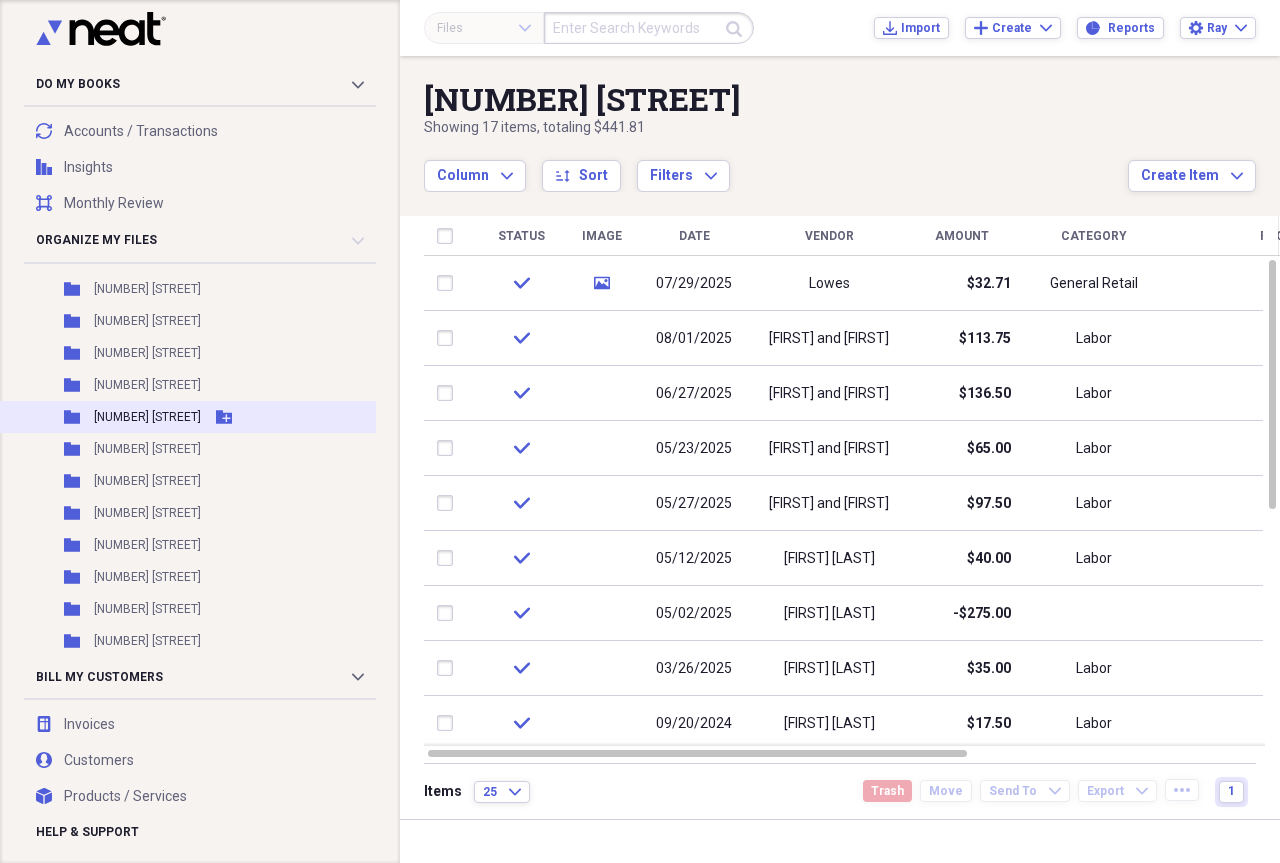 click on "[NUMBER] [STREET]" at bounding box center [147, 417] 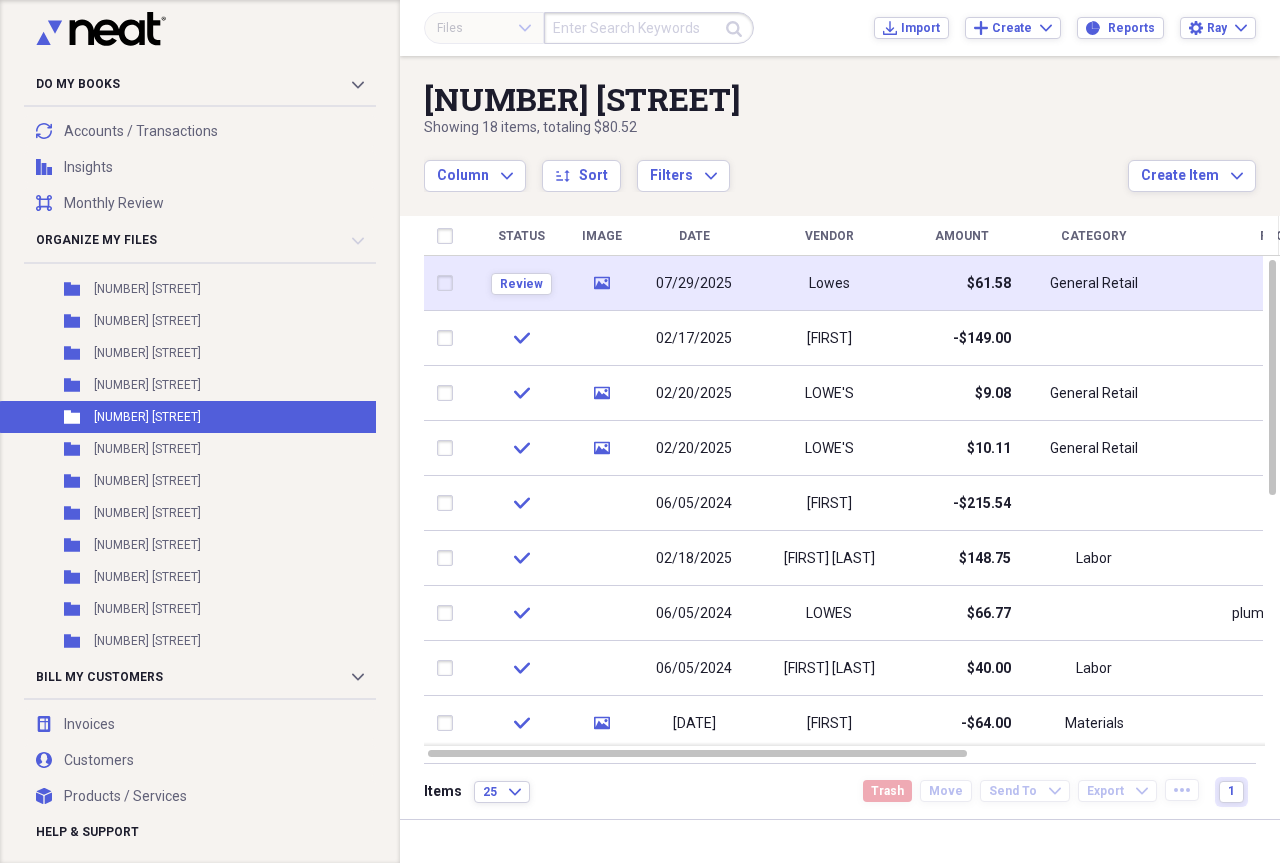 click on "$61.58" at bounding box center (989, 284) 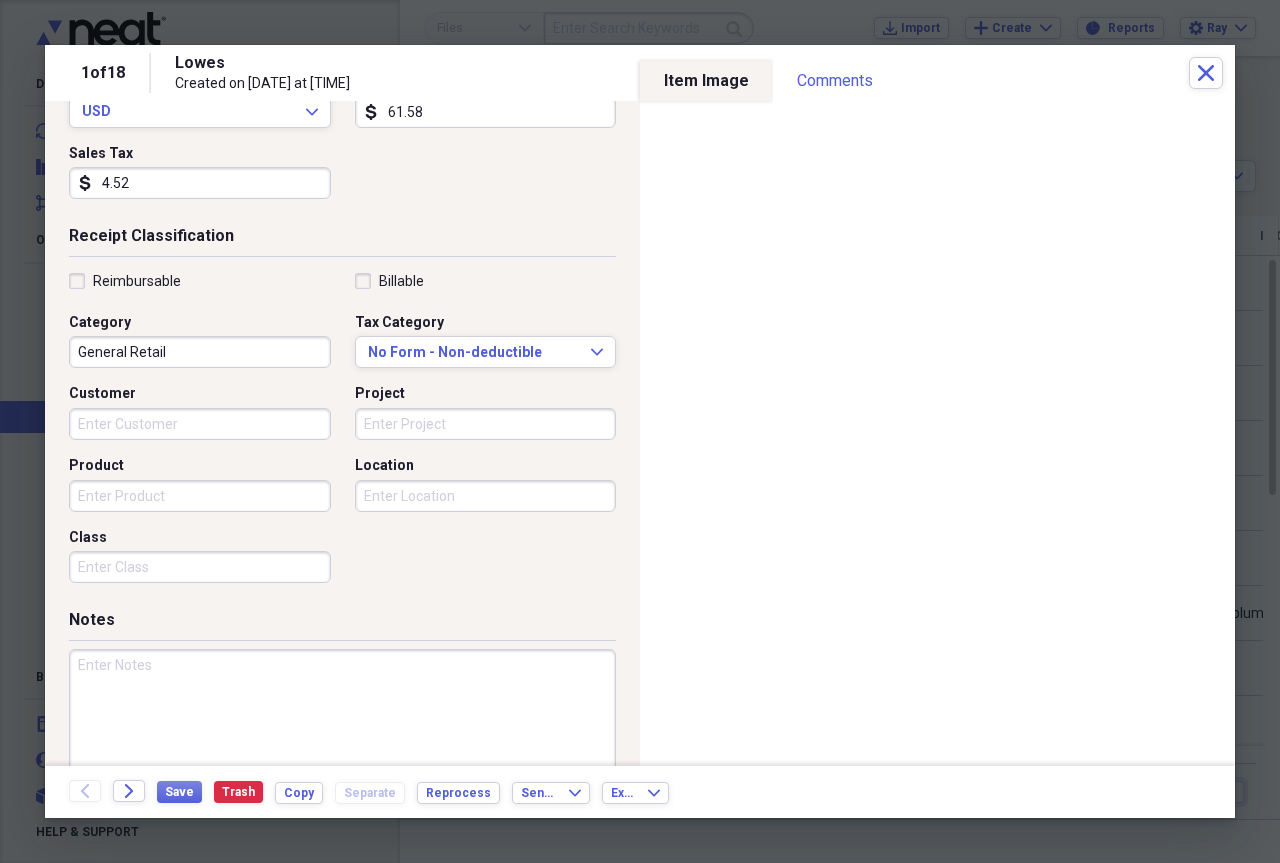 scroll, scrollTop: 356, scrollLeft: 0, axis: vertical 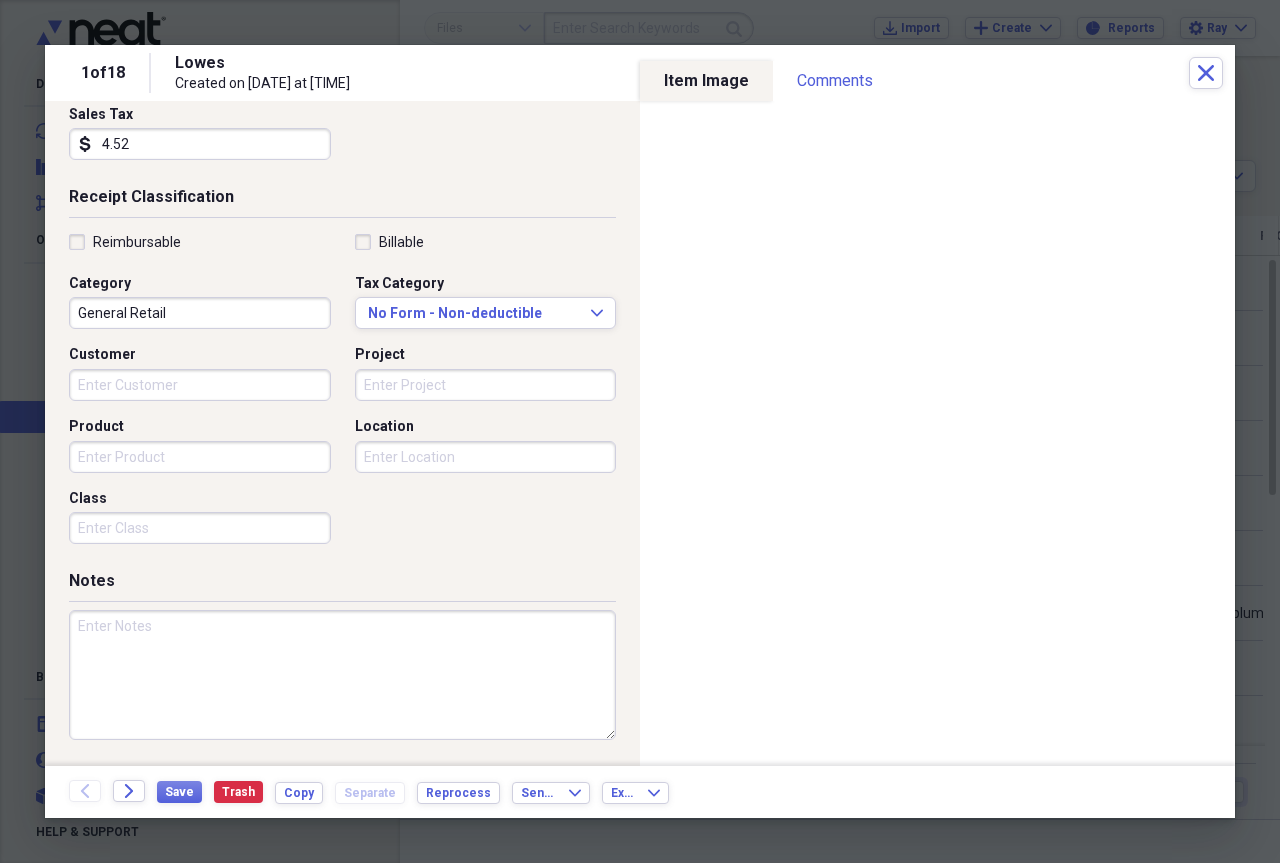 click at bounding box center (342, 675) 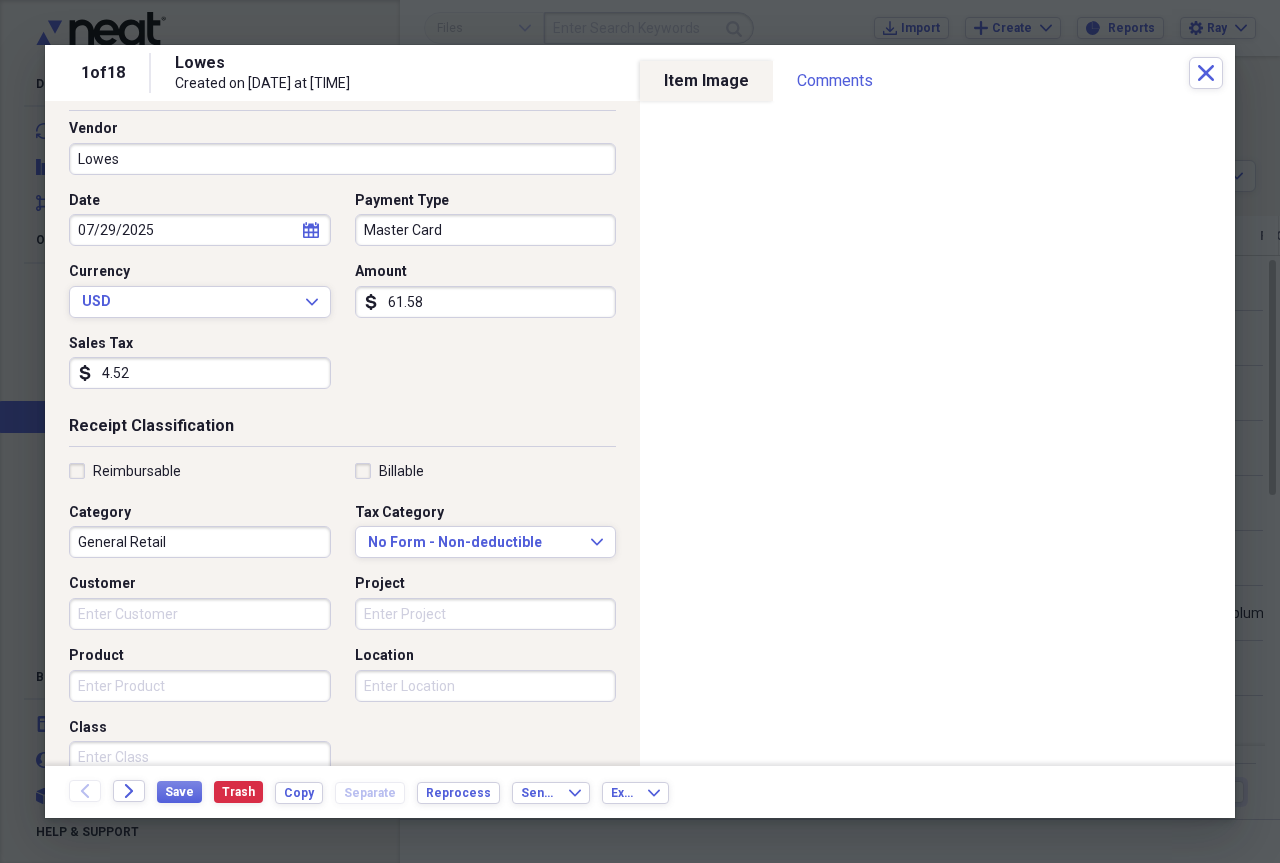 scroll, scrollTop: 114, scrollLeft: 0, axis: vertical 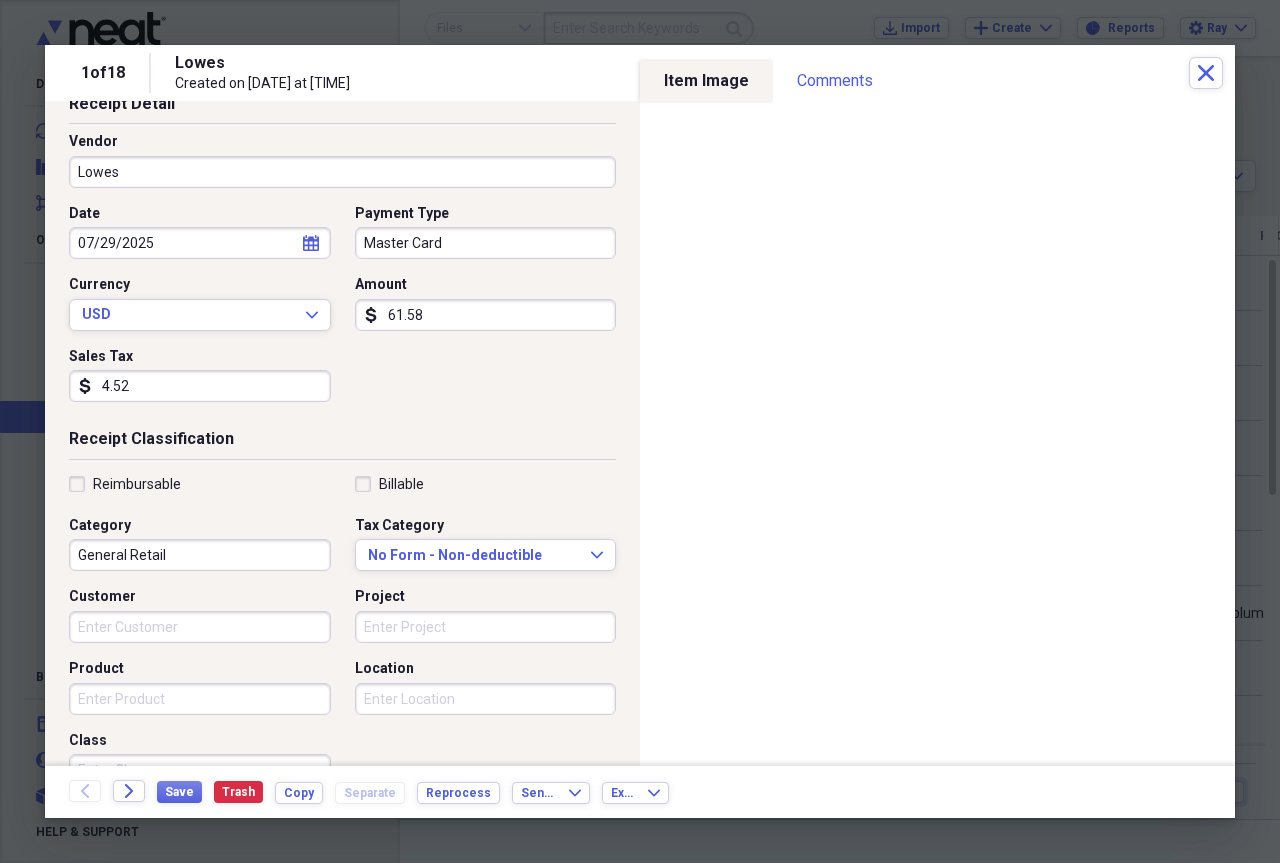 type on "outlet and deco plate" 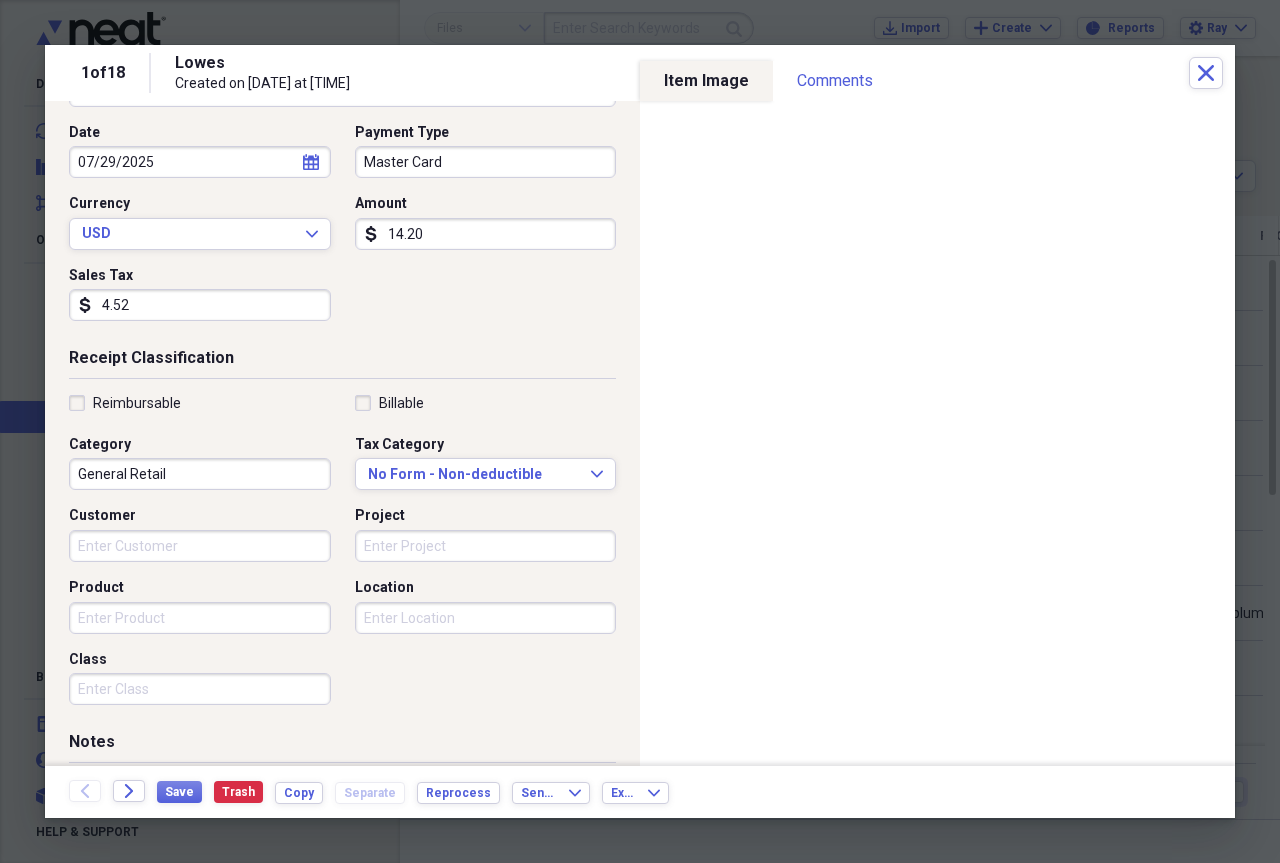 scroll, scrollTop: 356, scrollLeft: 0, axis: vertical 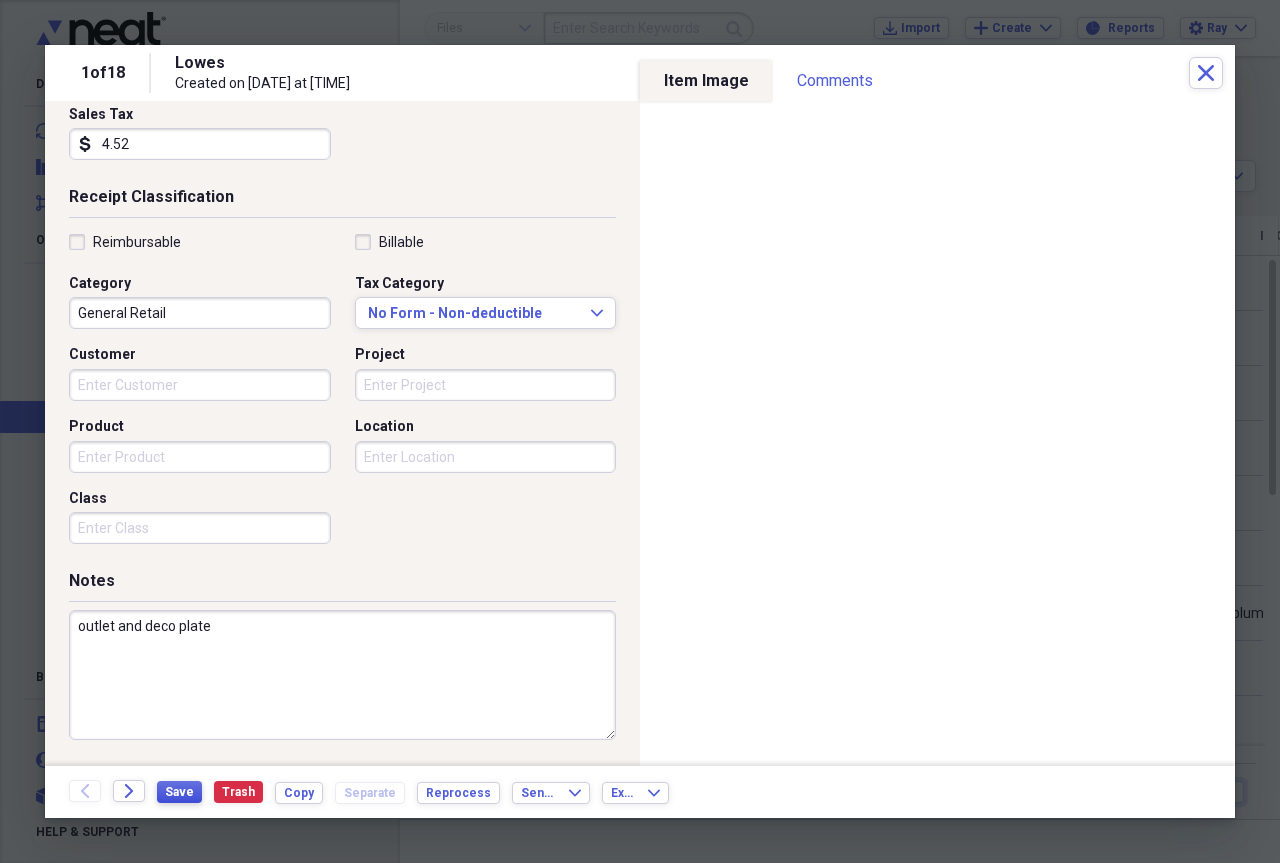 type on "14.20" 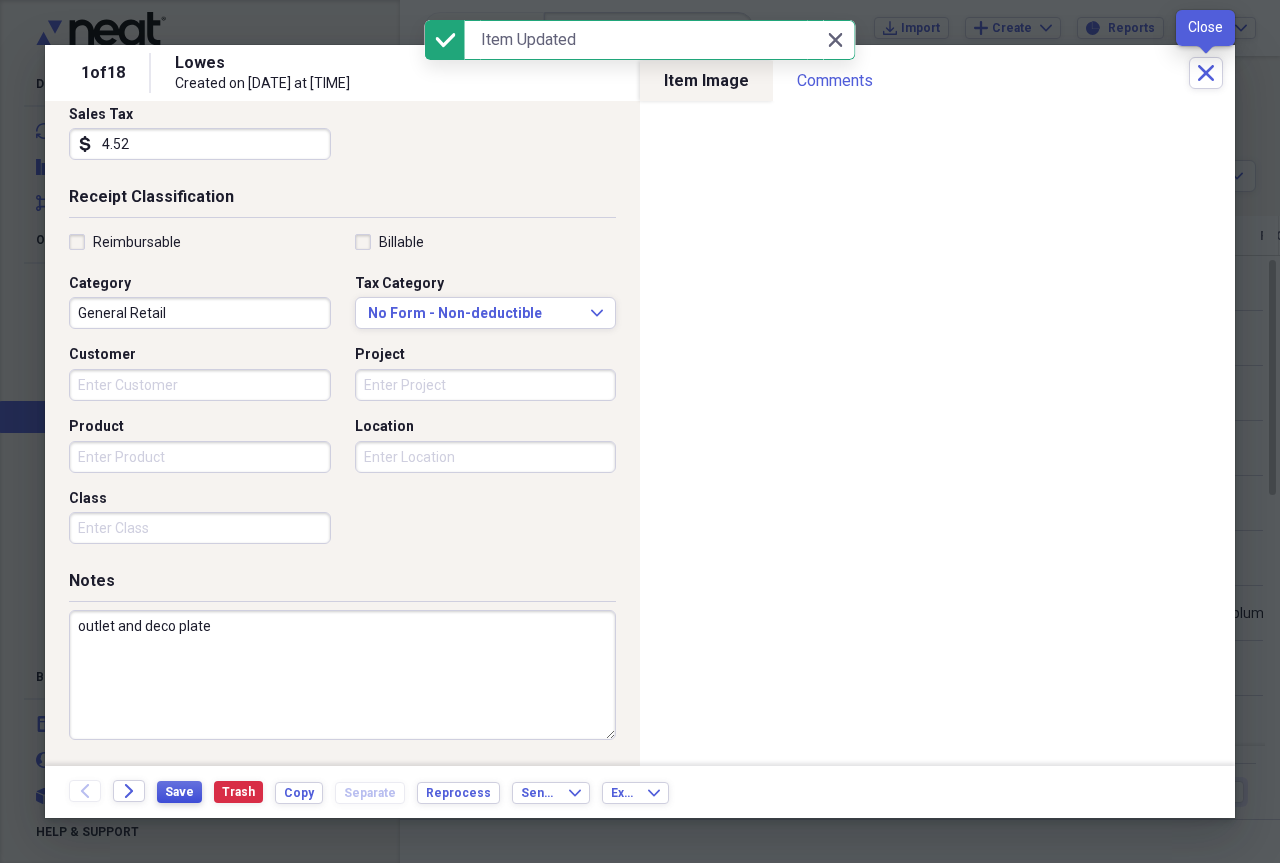 click on "Close" 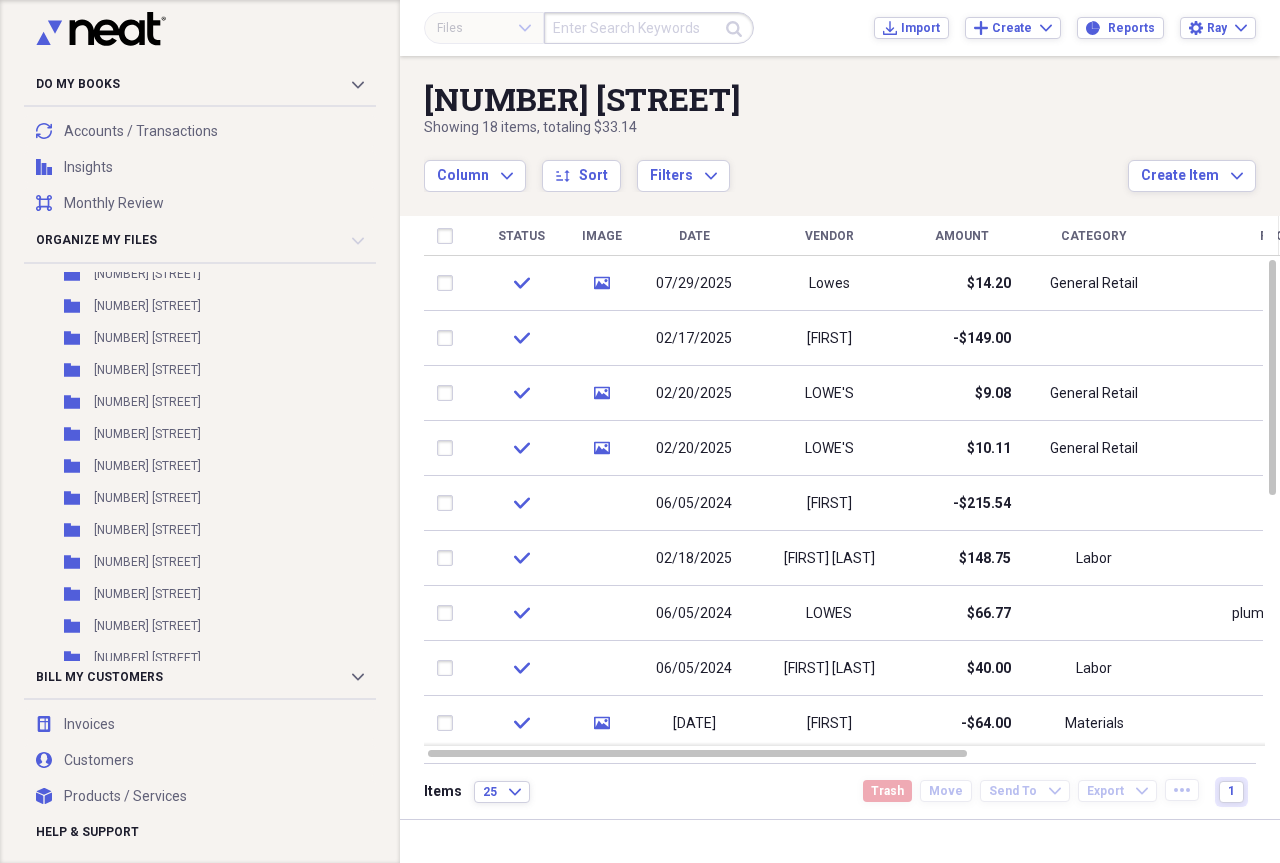 scroll, scrollTop: 2730, scrollLeft: 0, axis: vertical 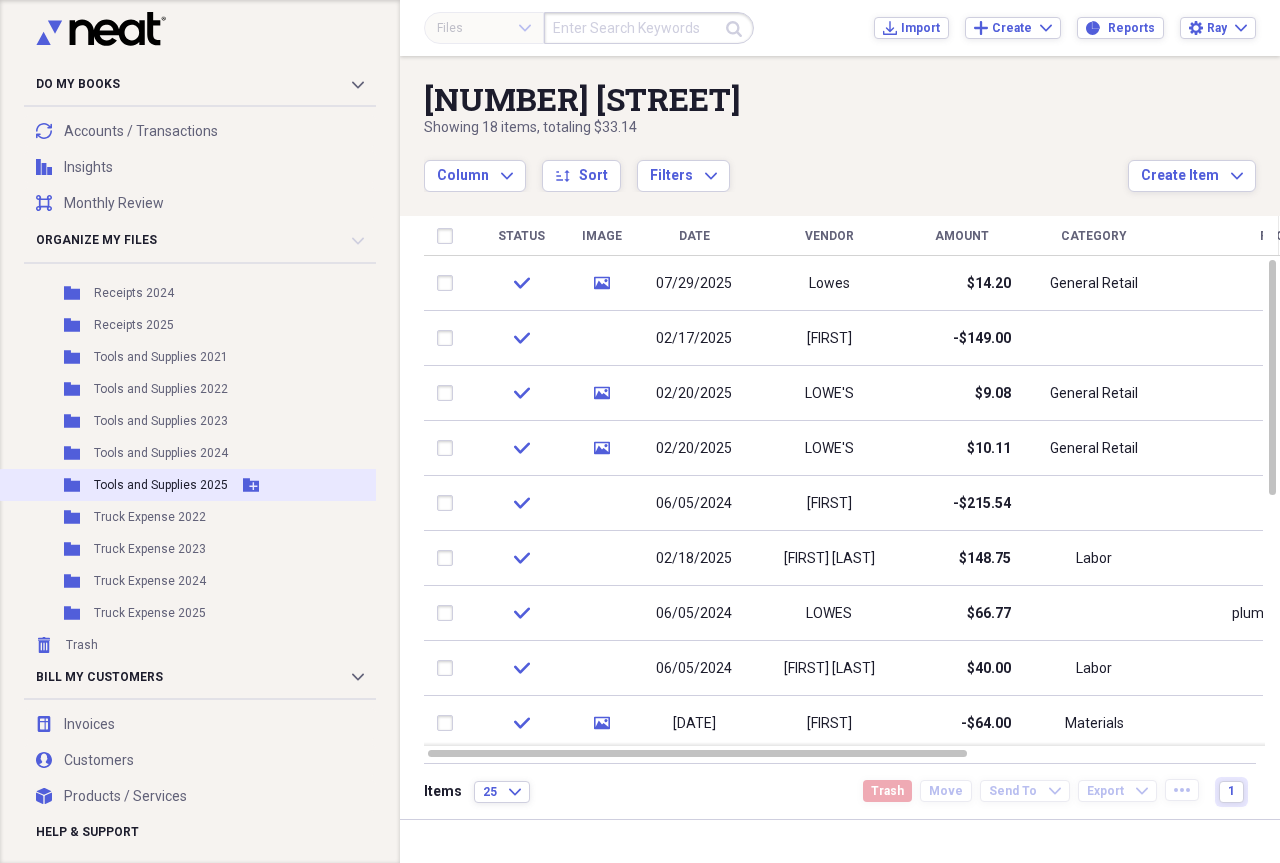 click on "Tools and Supplies 2025" at bounding box center [161, 485] 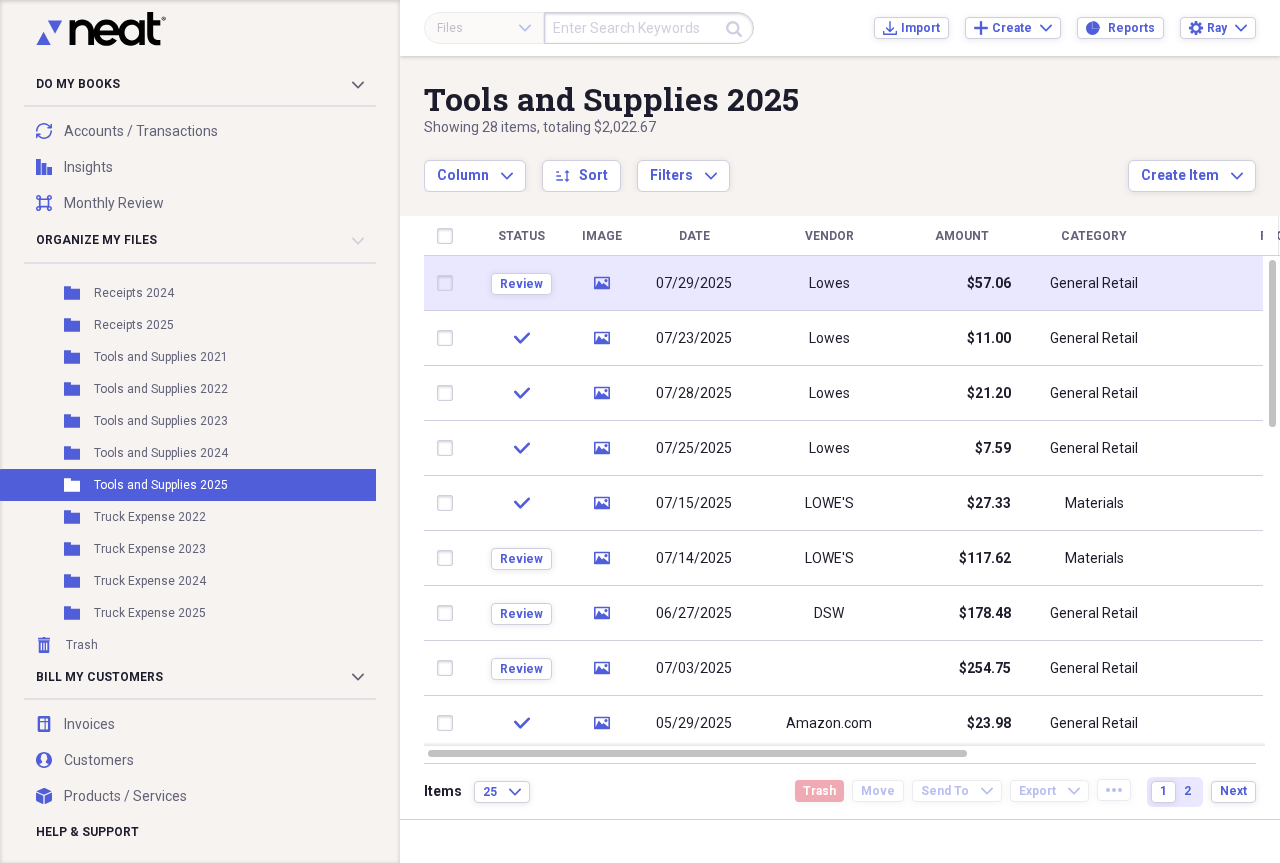 click on "Lowes" at bounding box center (829, 284) 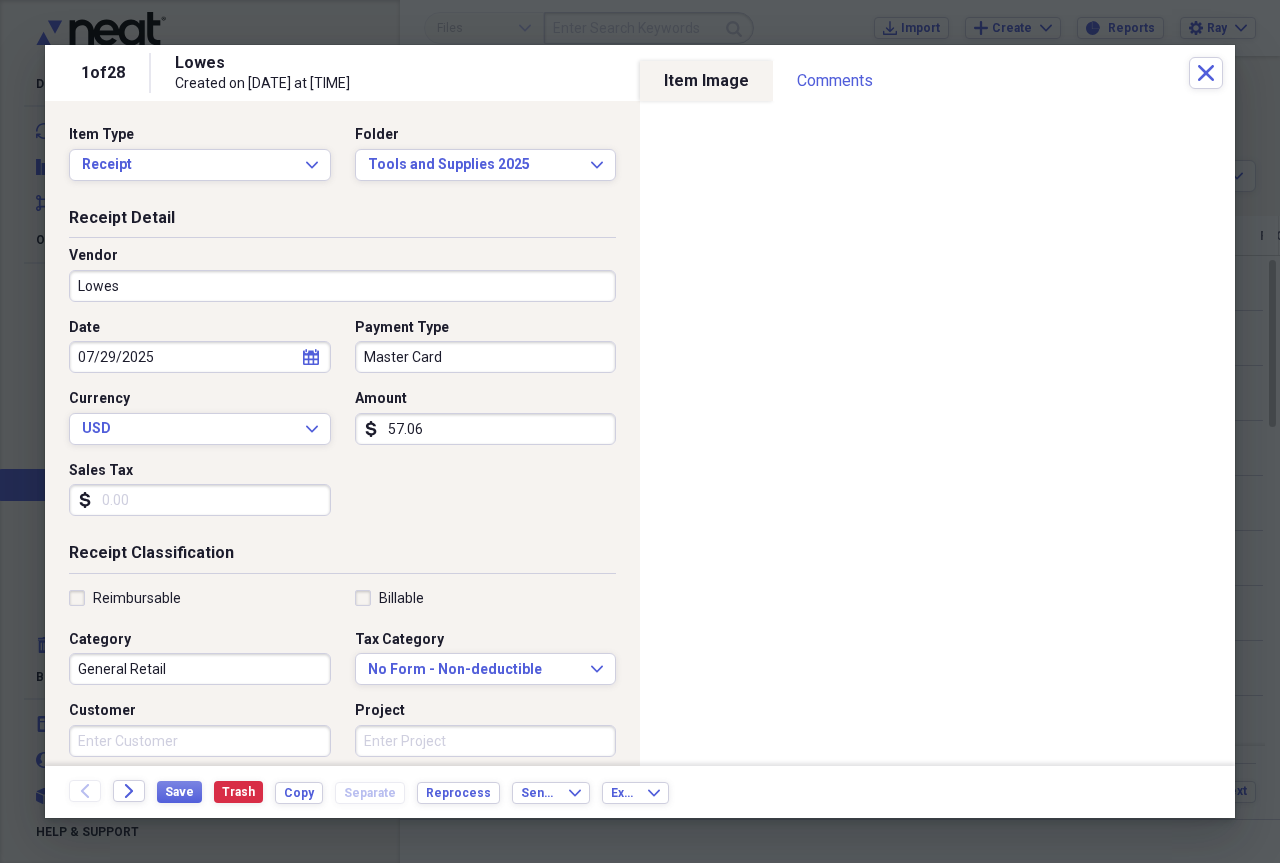 click on "57.06" at bounding box center [486, 429] 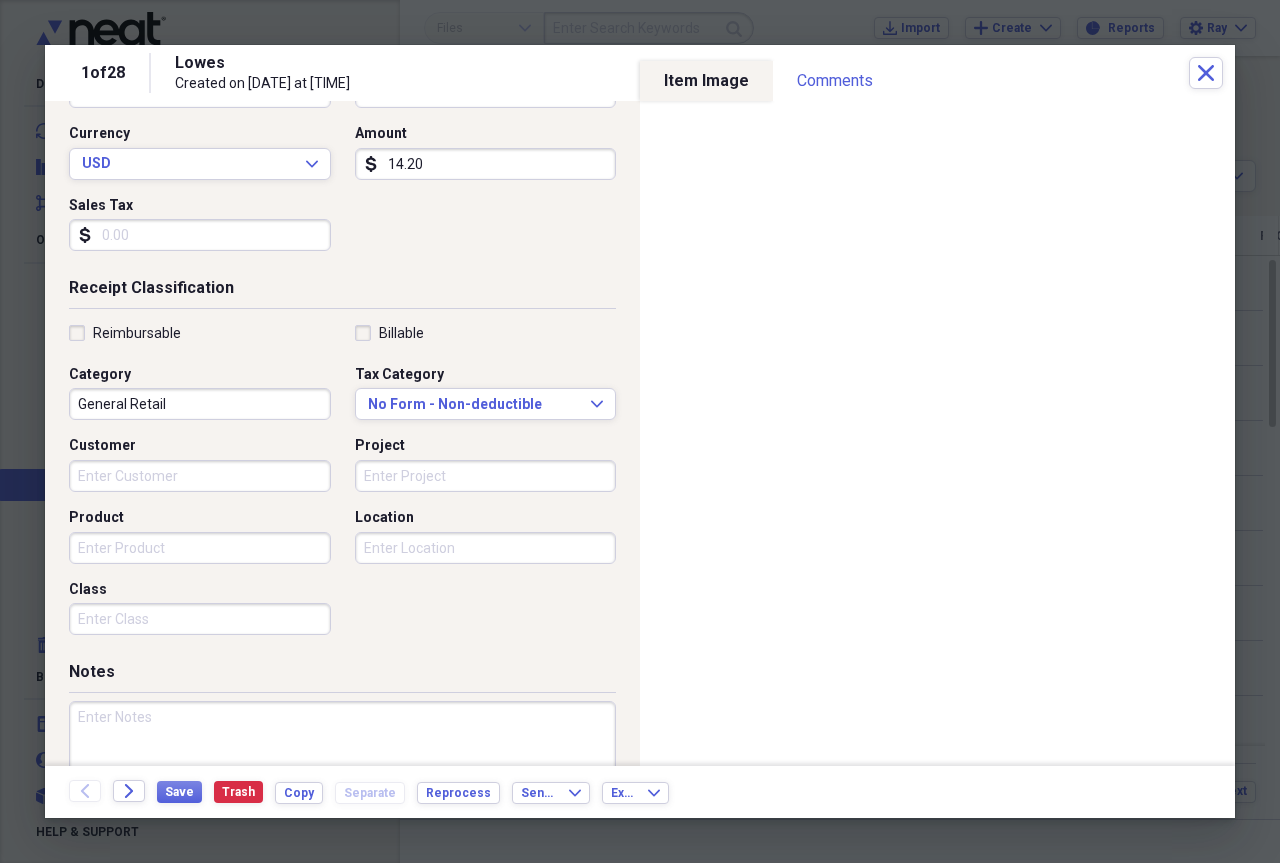 scroll, scrollTop: 356, scrollLeft: 0, axis: vertical 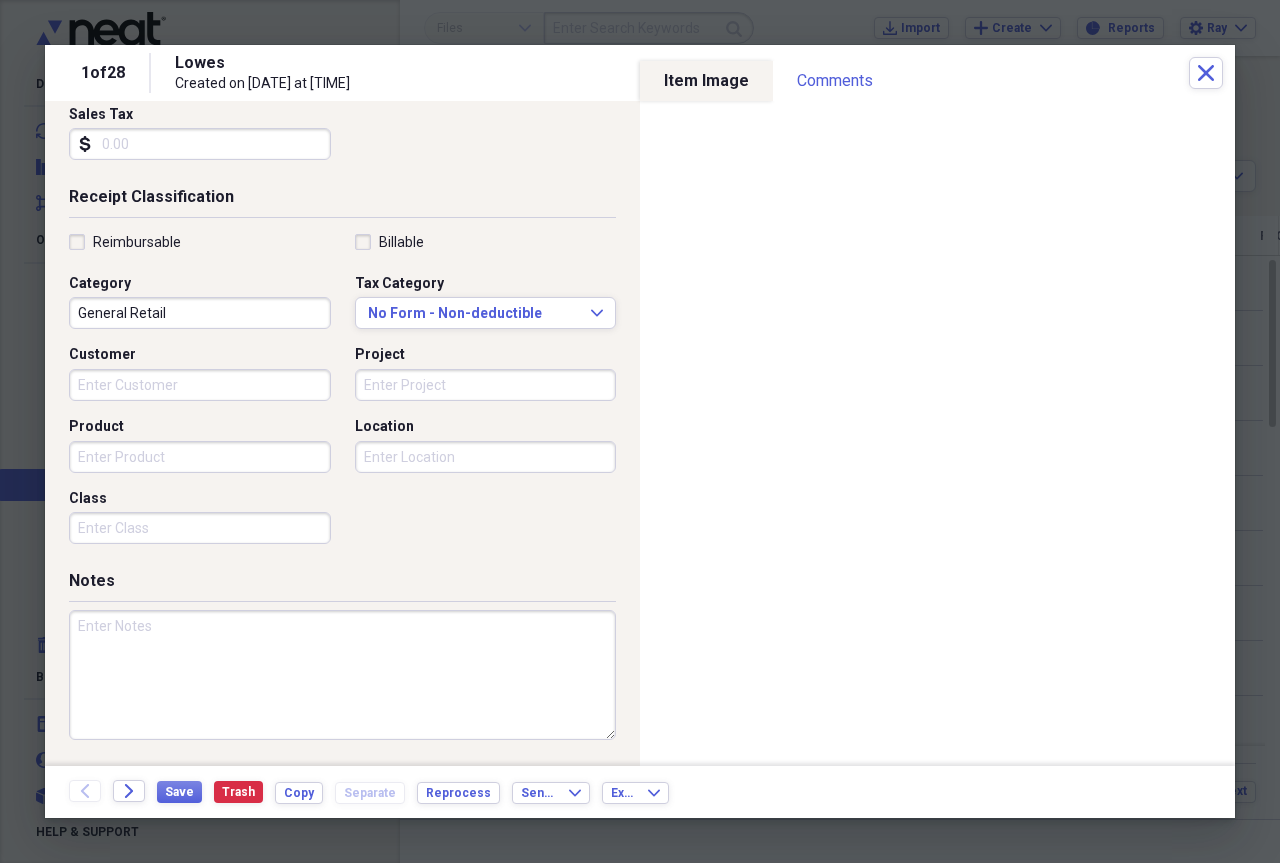 type on "14.20" 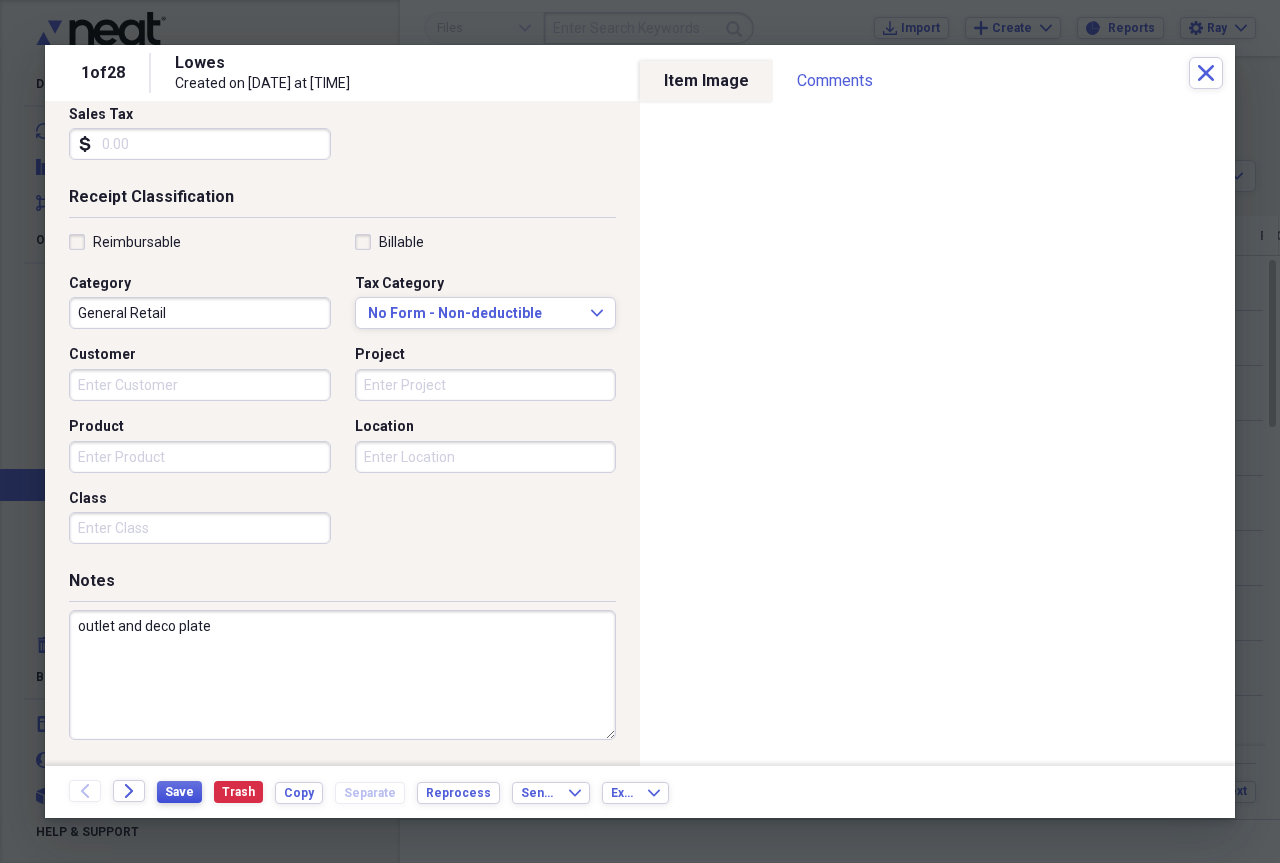 type on "outlet and deco plate" 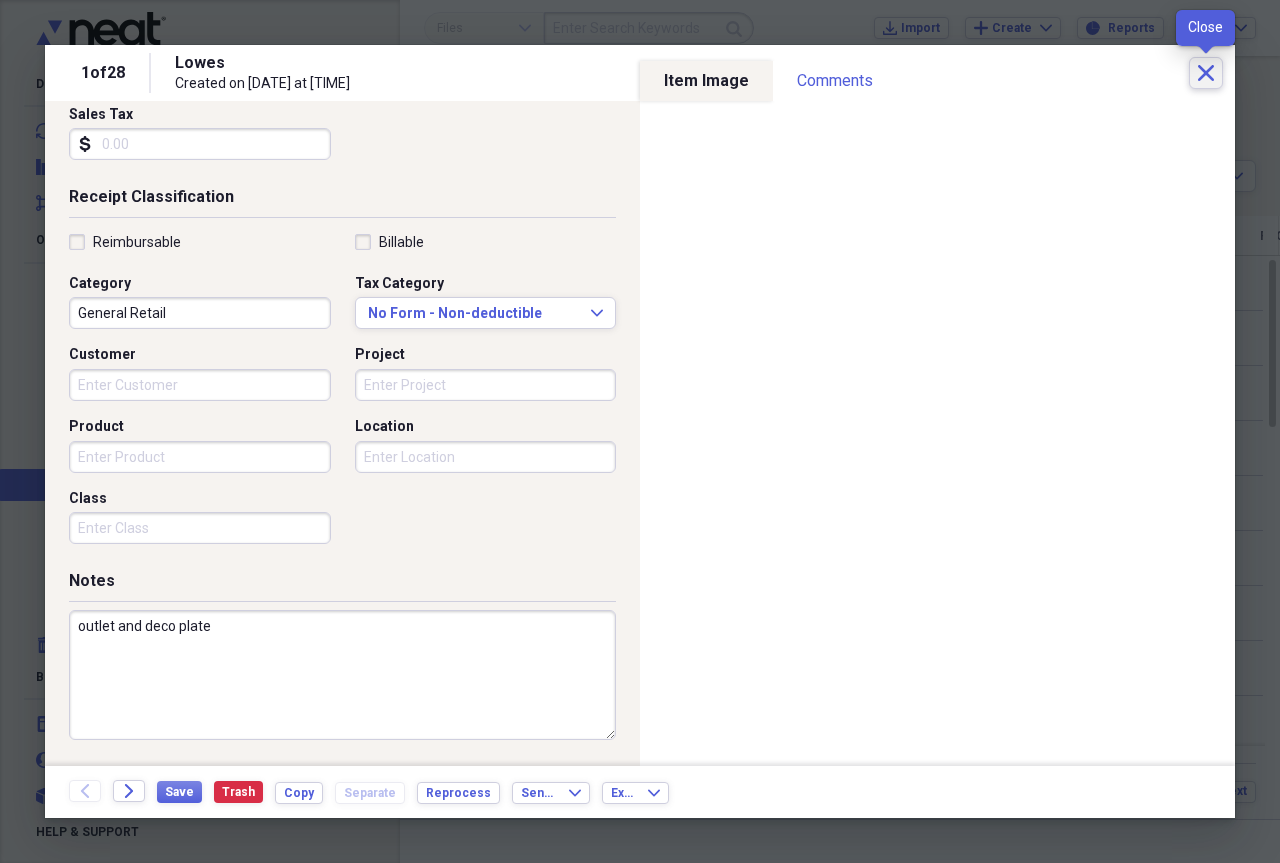 click on "Close" 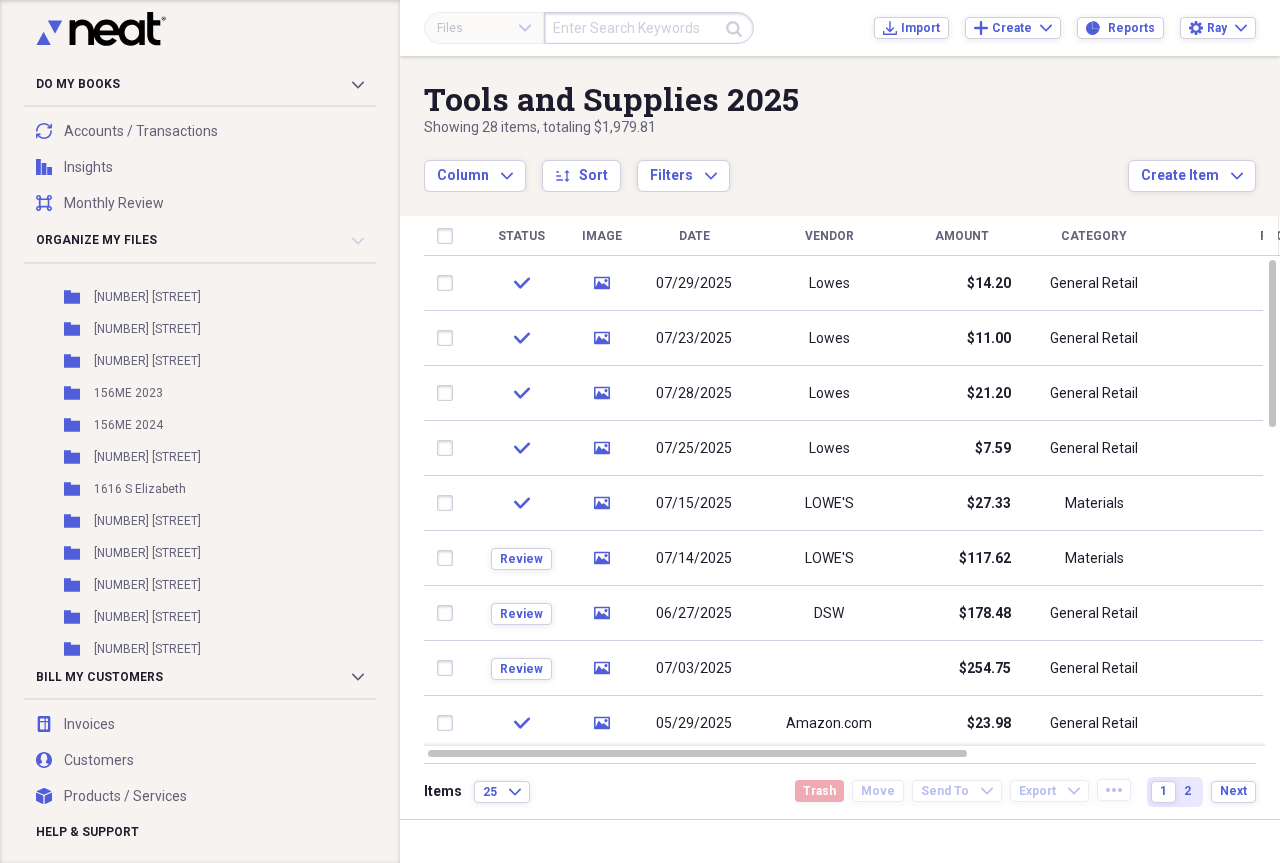 scroll, scrollTop: 221, scrollLeft: 0, axis: vertical 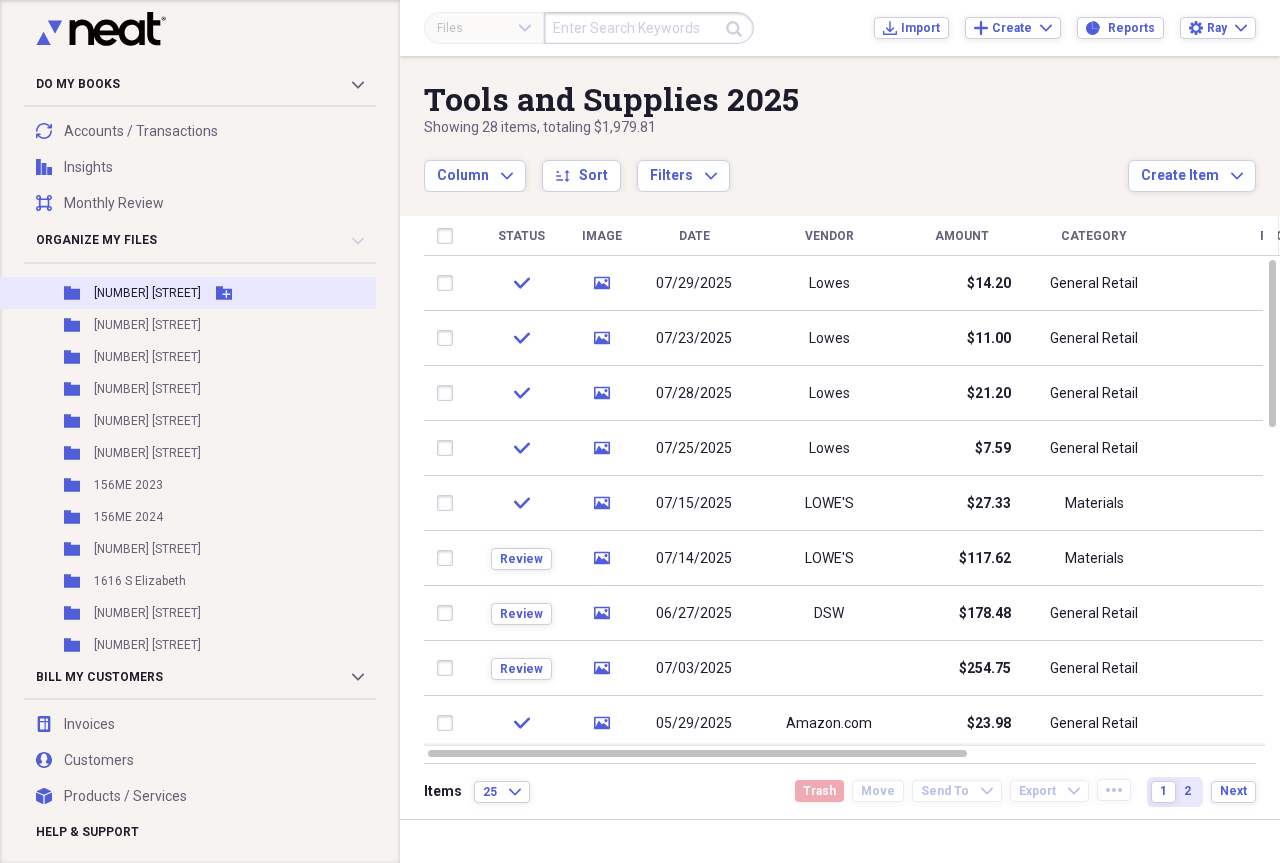 click on "[NUMBER] [STREET]" at bounding box center (147, 293) 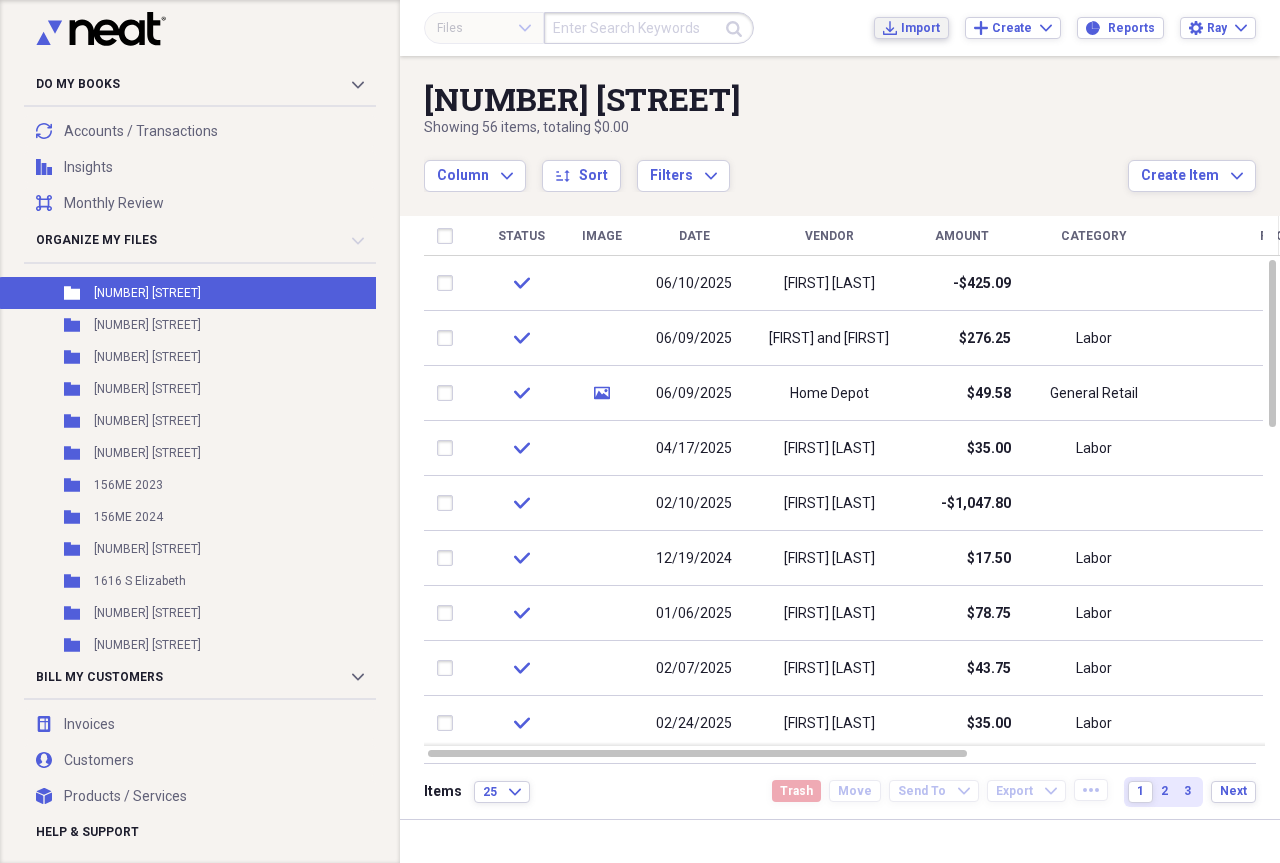 click on "Import" at bounding box center (920, 28) 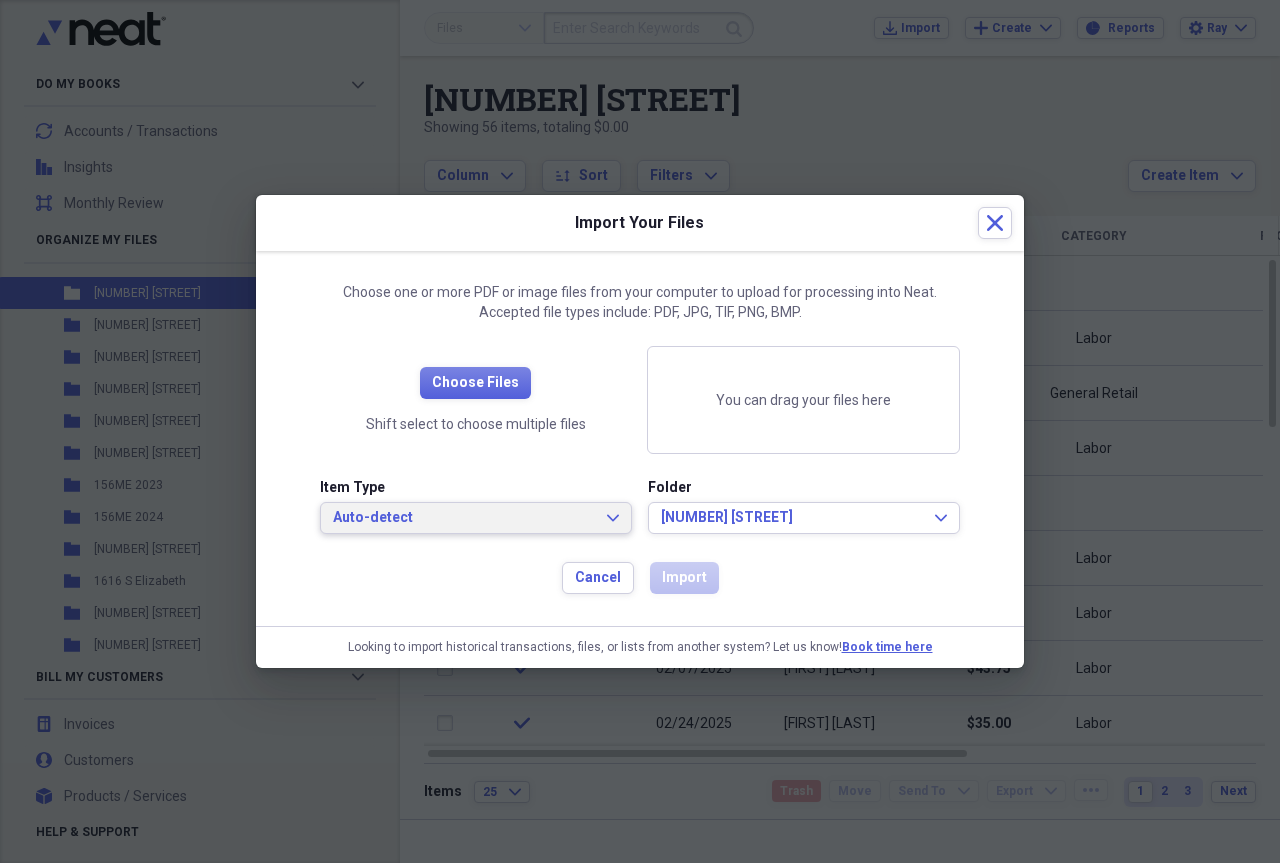 click on "Expand" 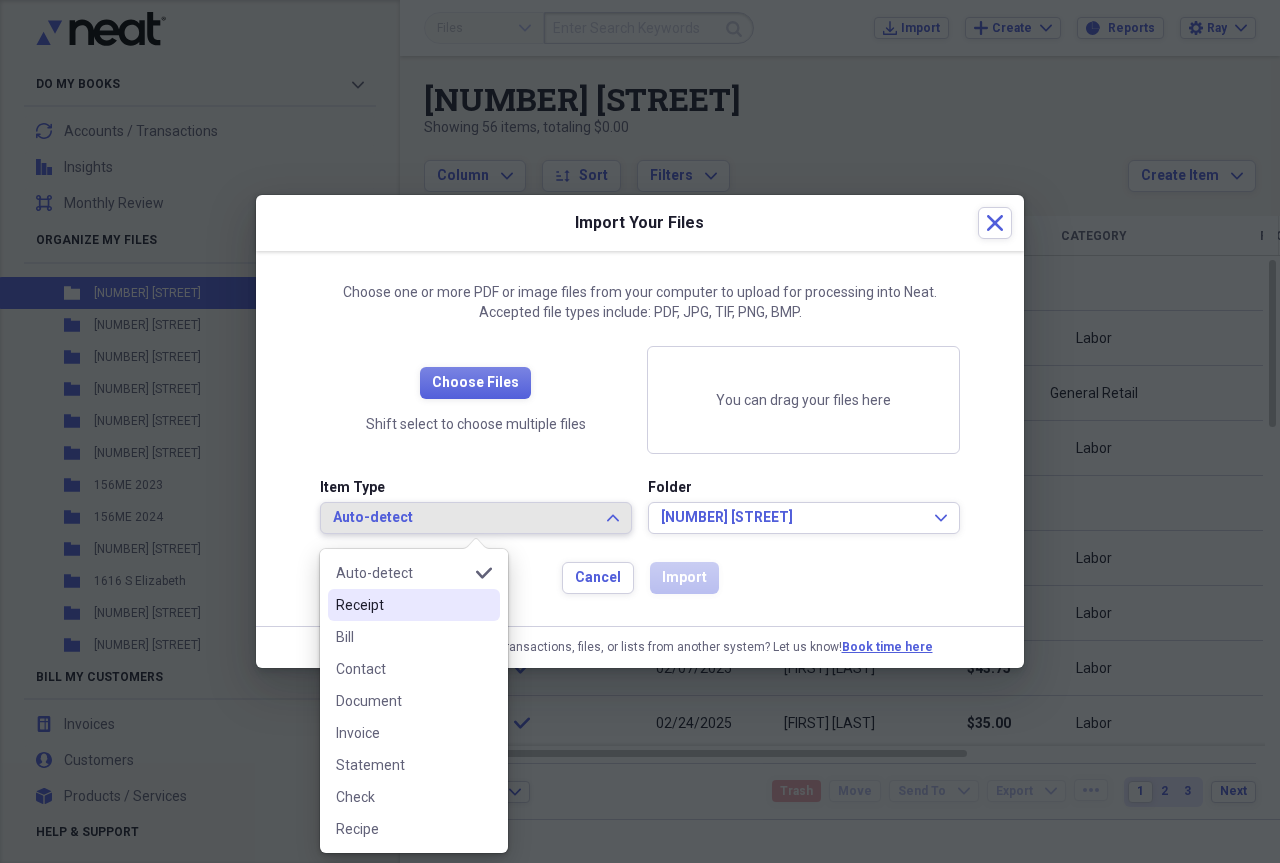 click on "Receipt" at bounding box center (402, 605) 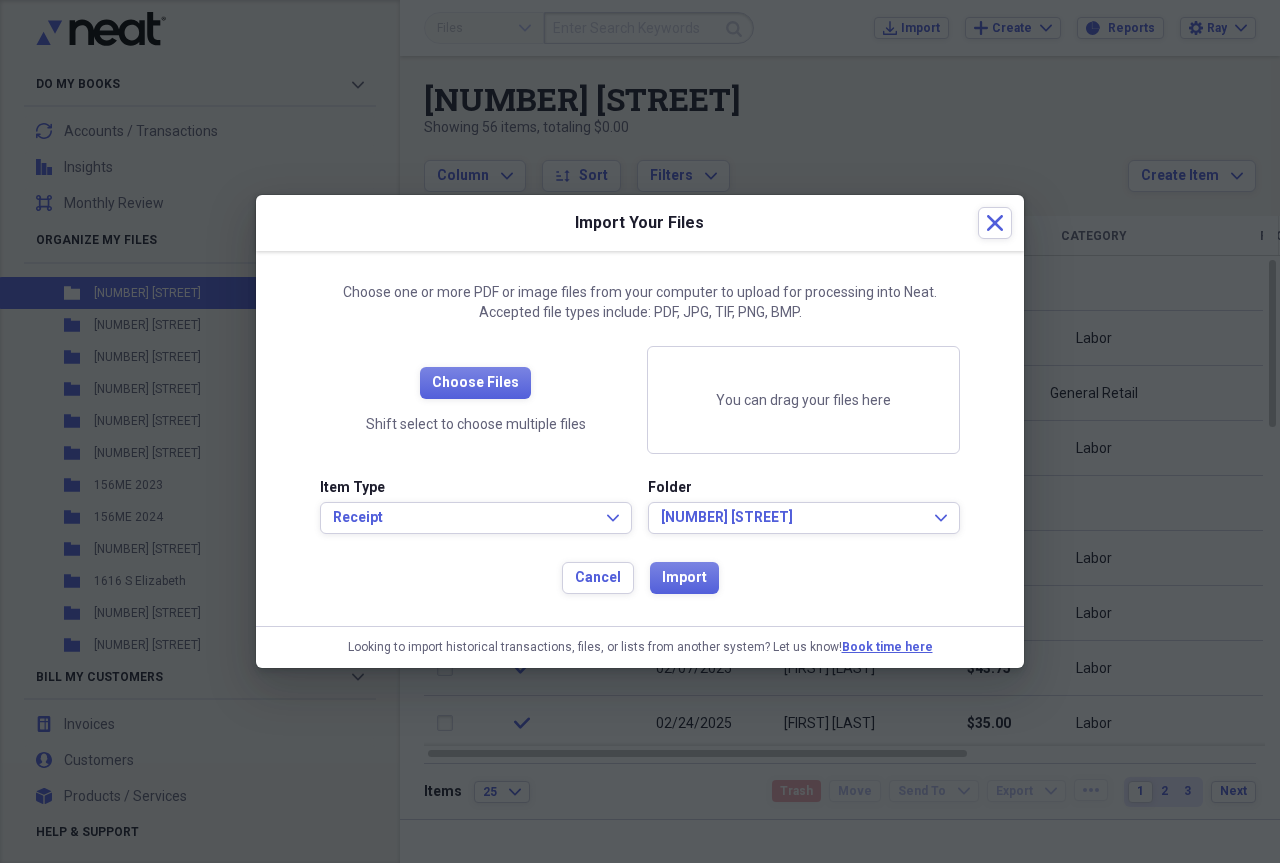 click at bounding box center (640, 431) 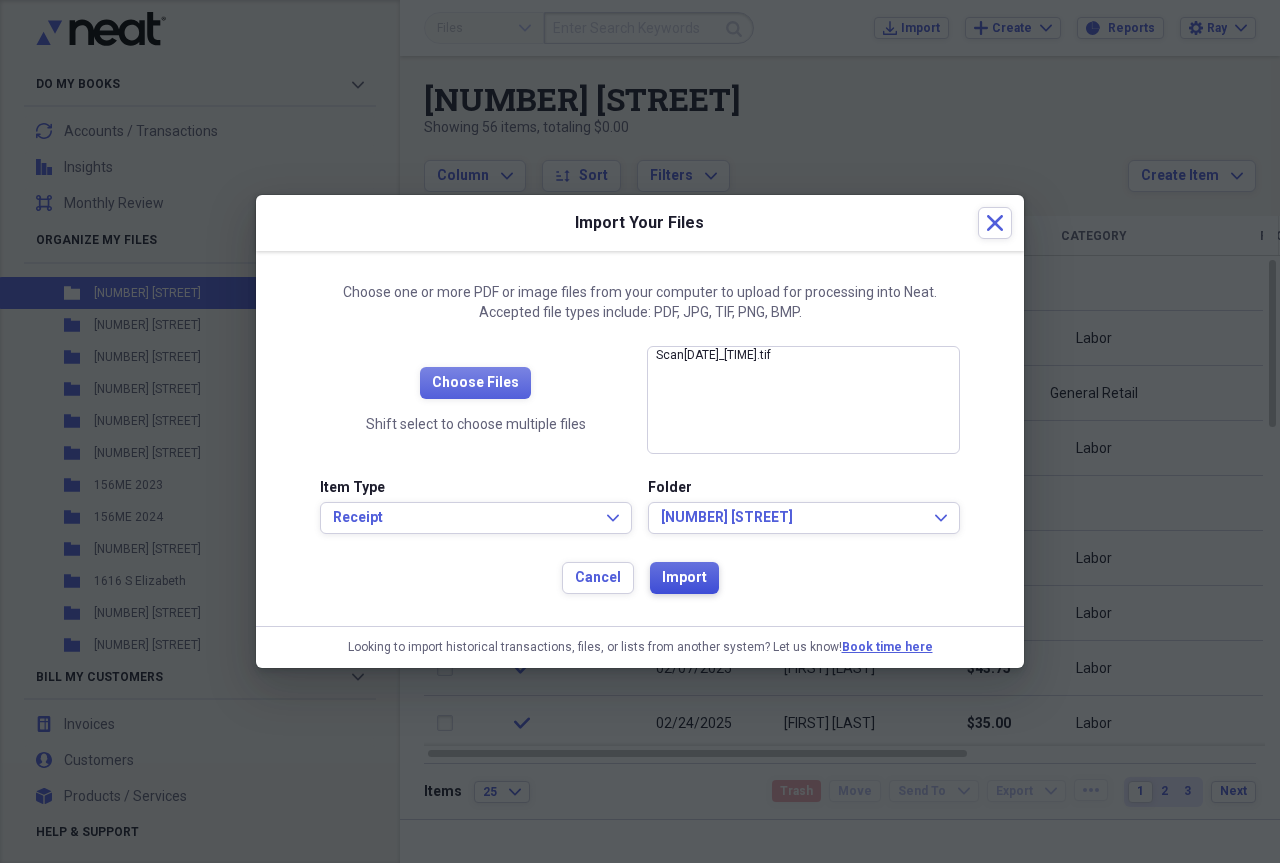 click on "Import" at bounding box center [684, 578] 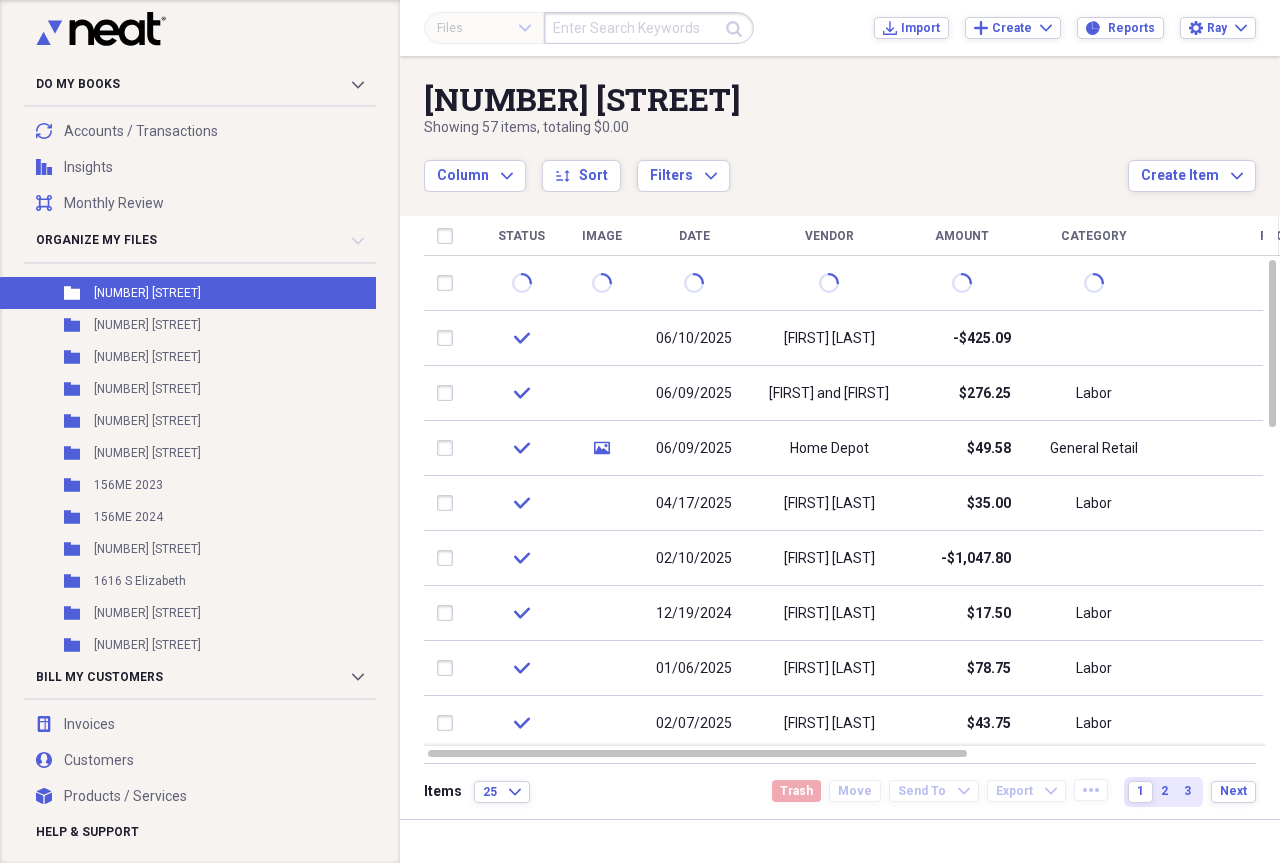 click on "Column Expand sort Sort Filters  Expand" at bounding box center (776, 165) 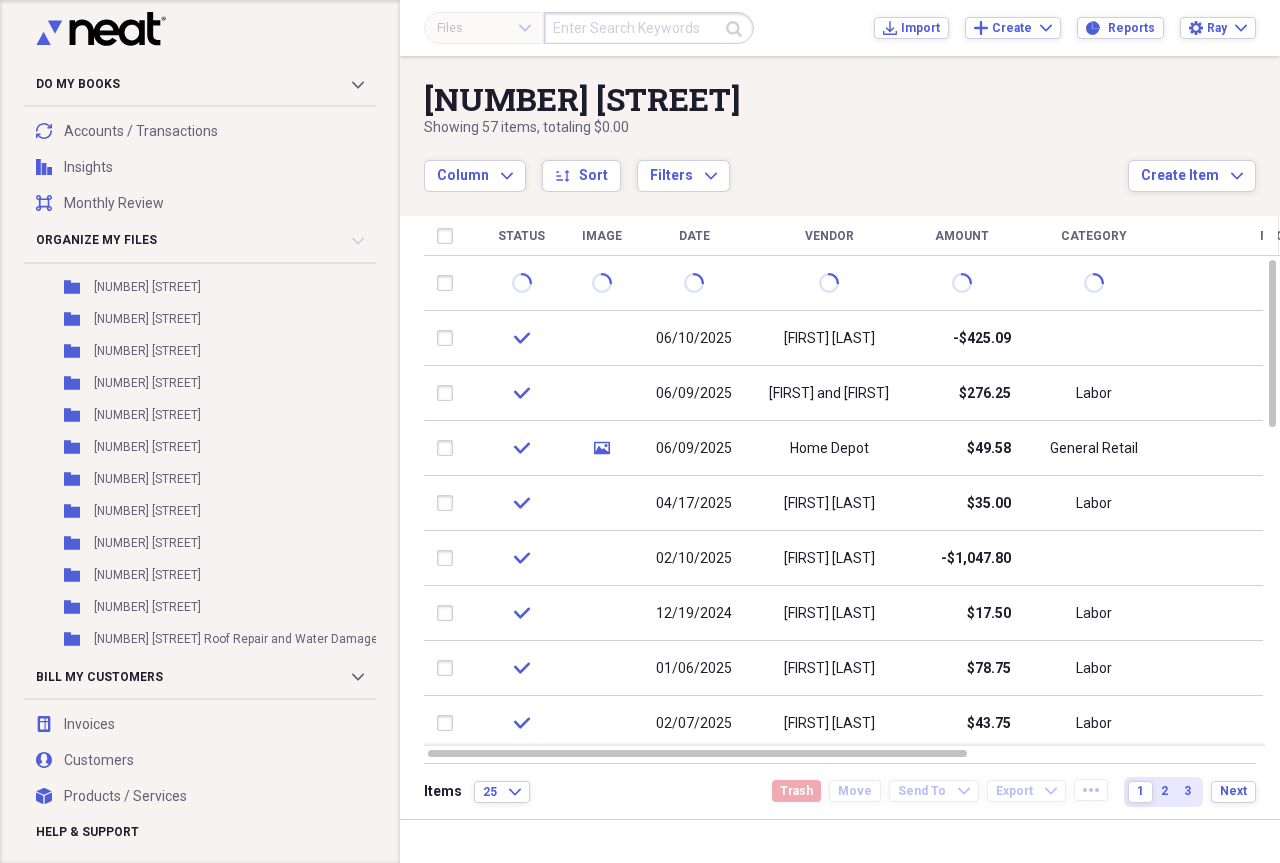 scroll, scrollTop: 1967, scrollLeft: 0, axis: vertical 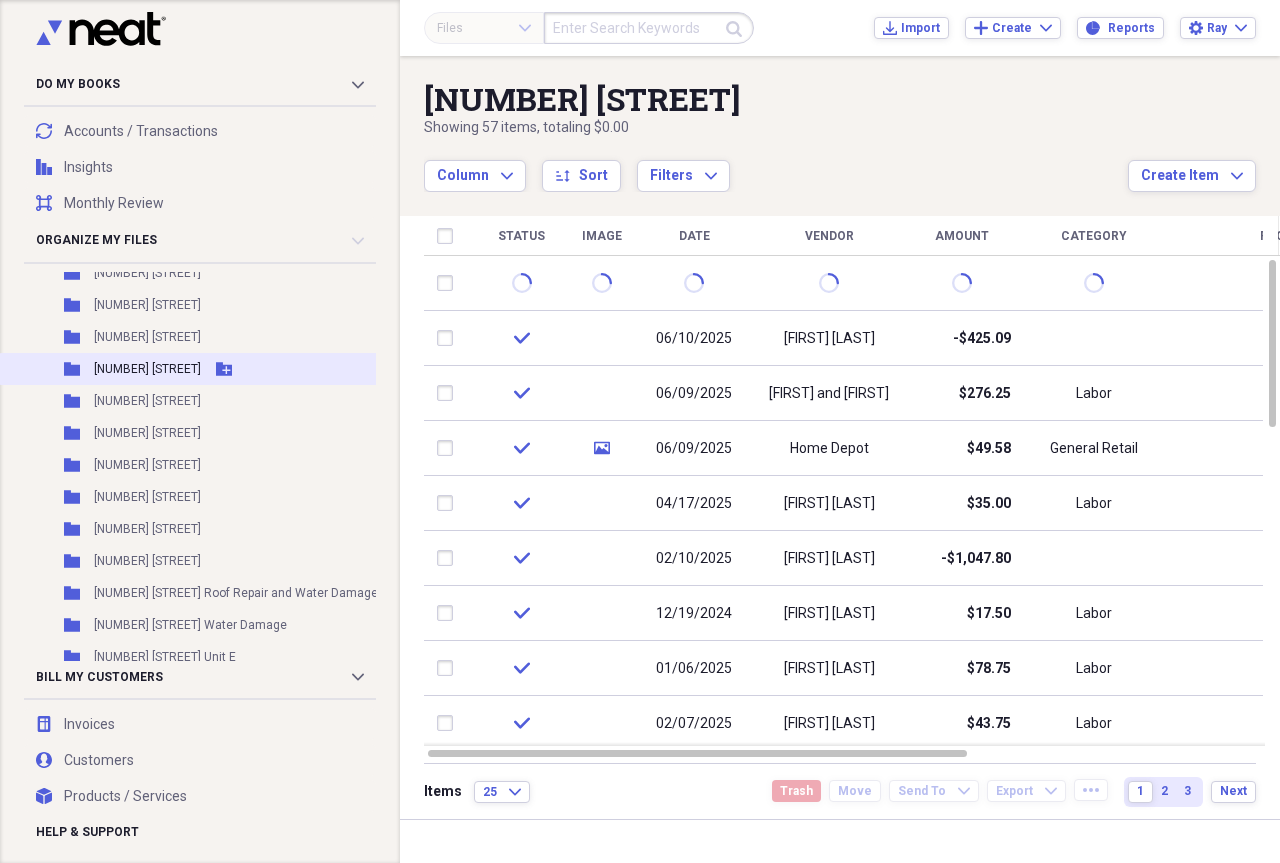 click on "[NUMBER] [STREET]" at bounding box center [147, 369] 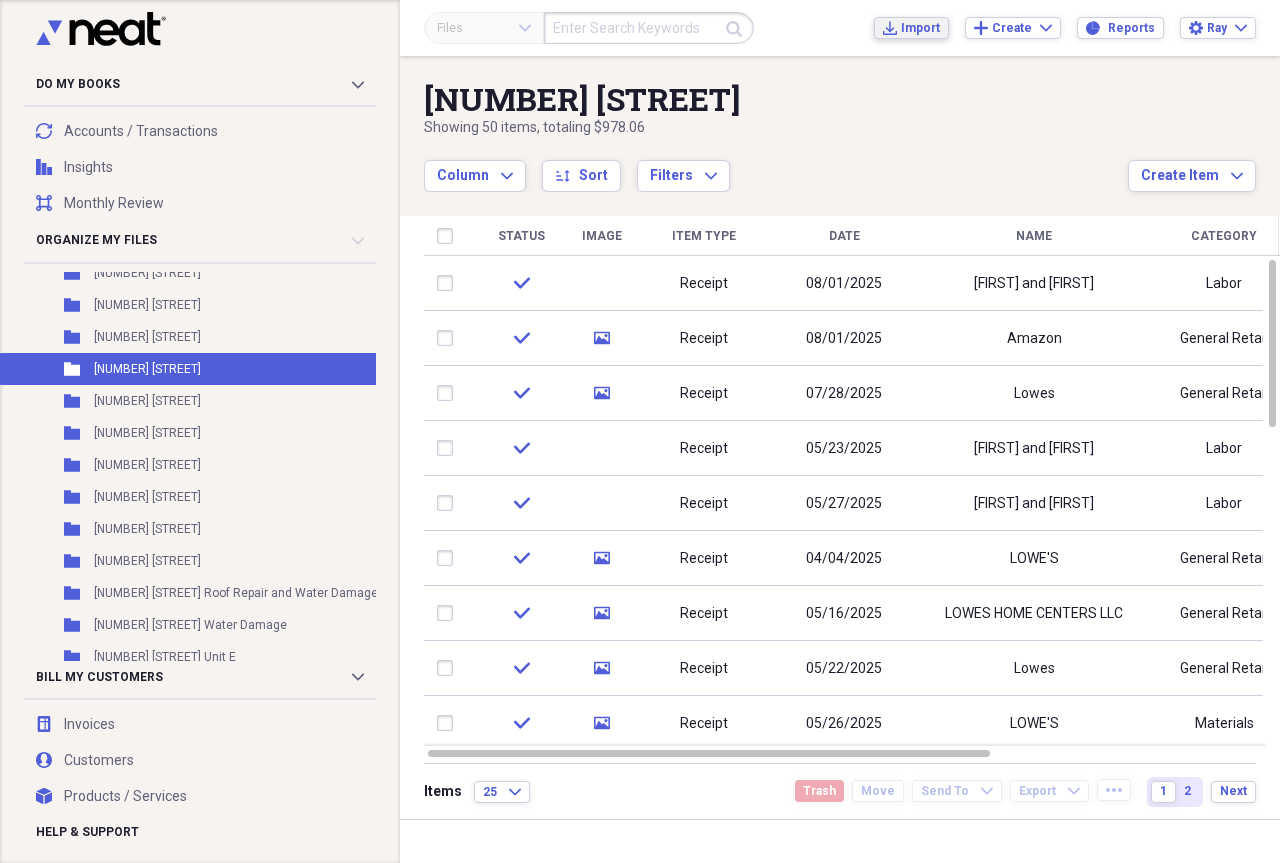 click on "Import" at bounding box center (920, 28) 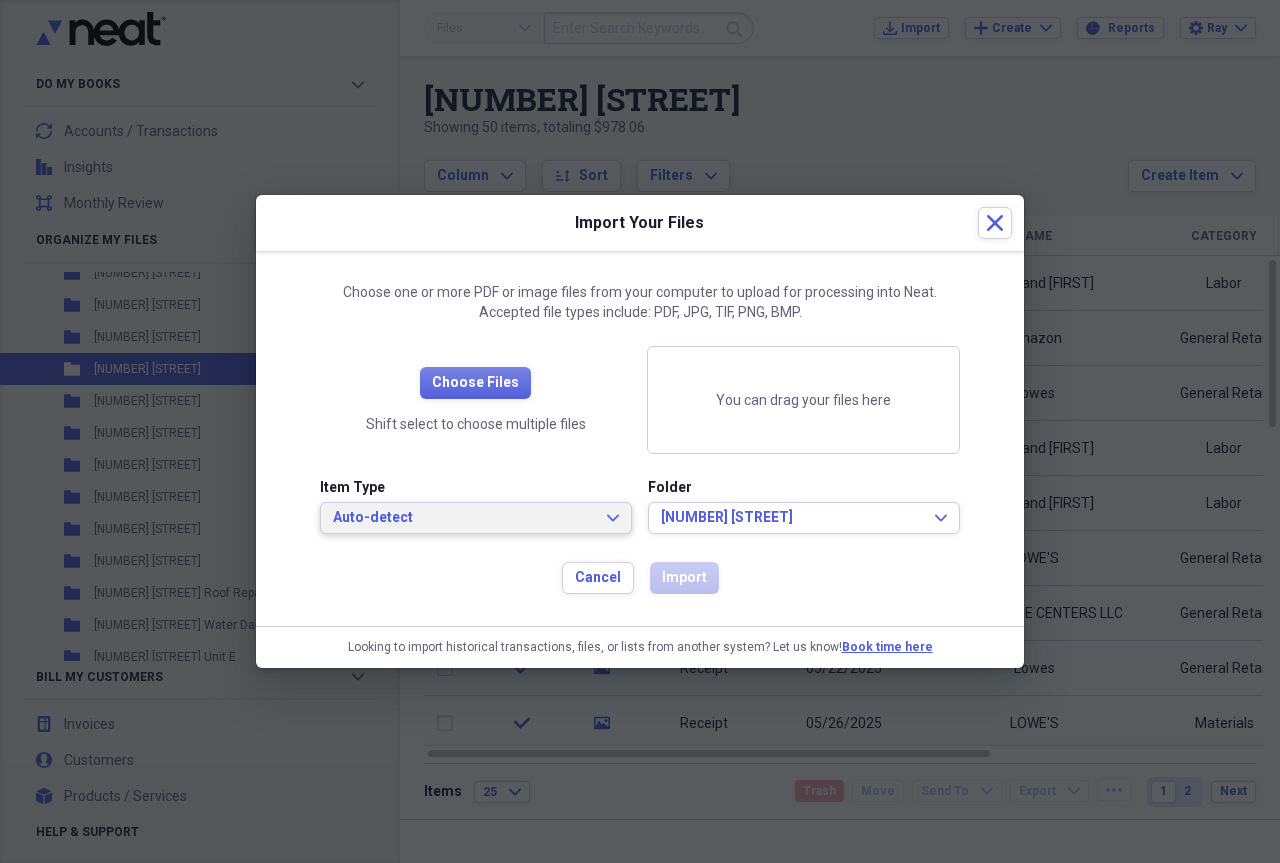 click on "Expand" 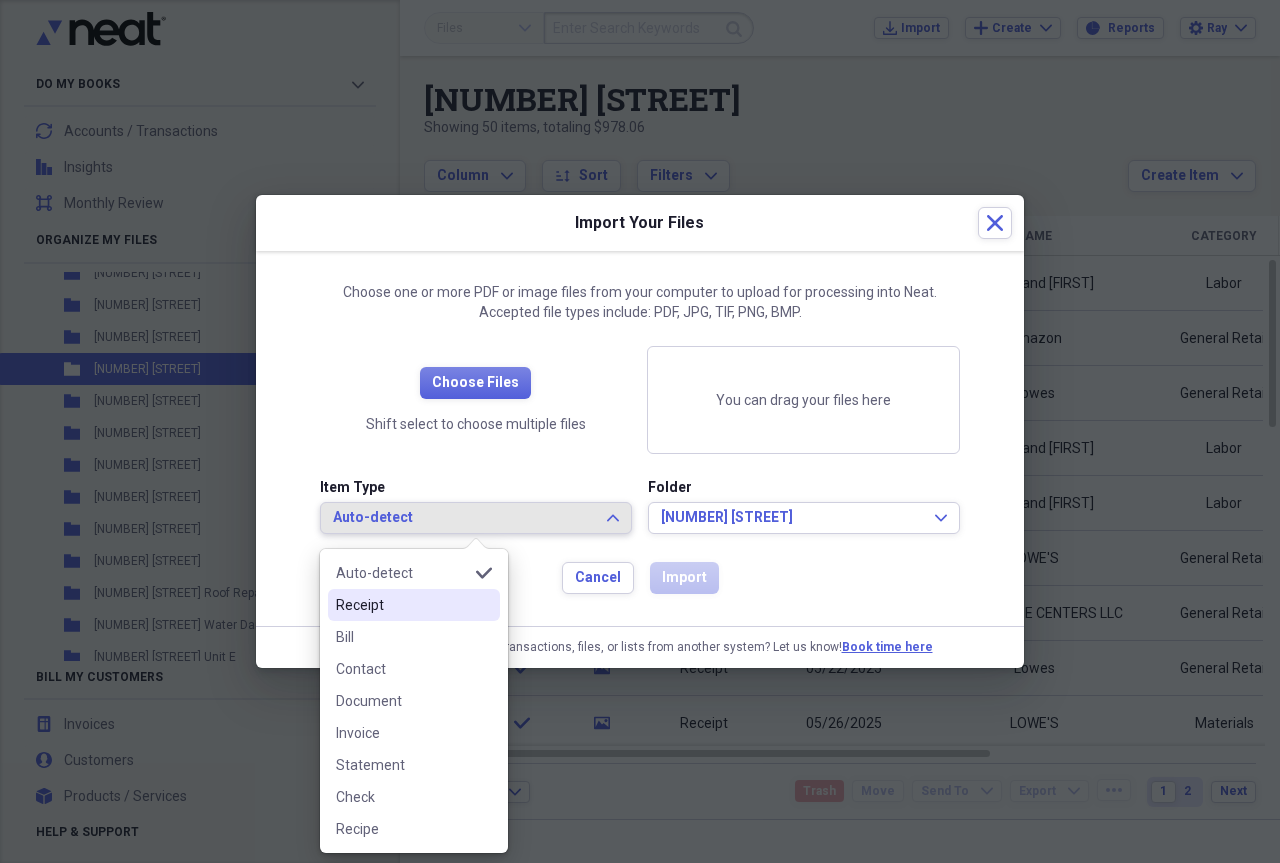 click on "Receipt" at bounding box center [402, 605] 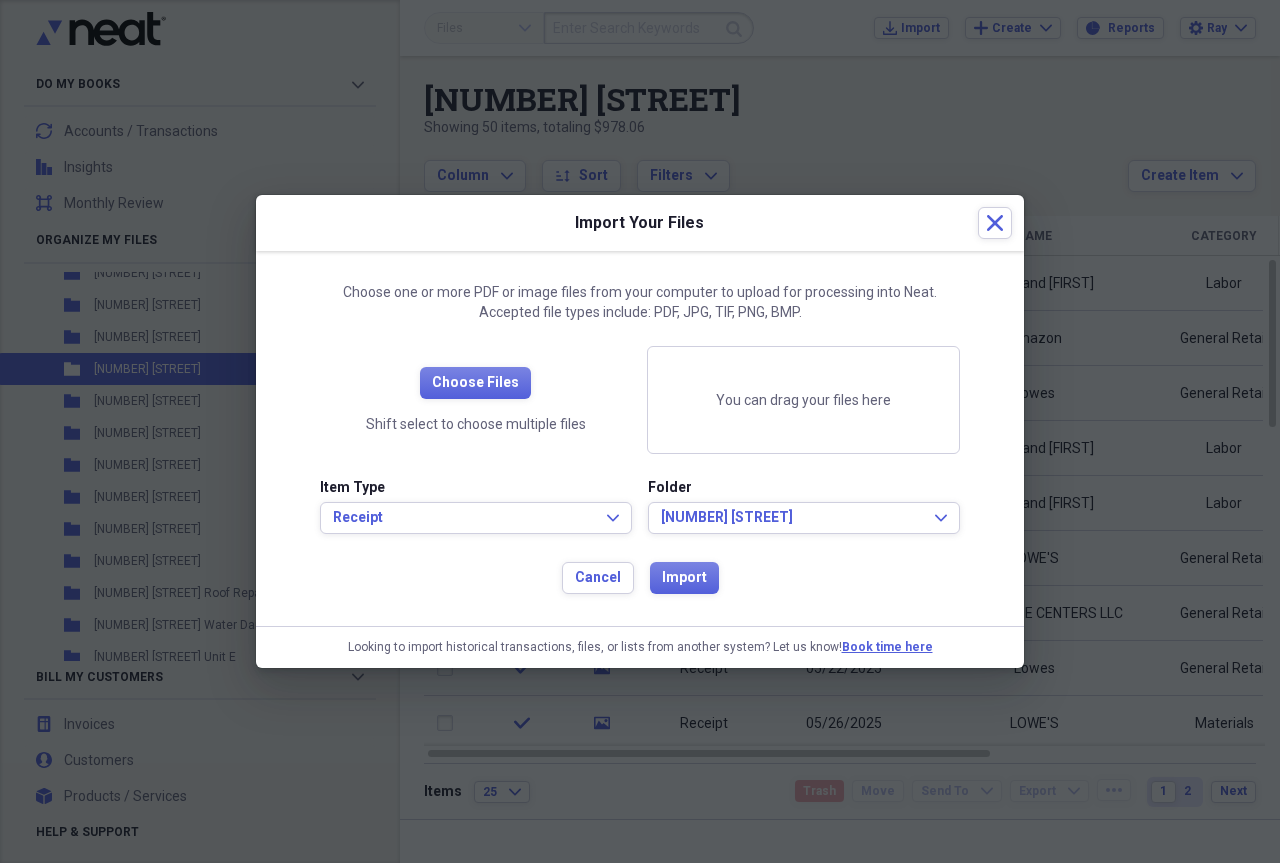 click at bounding box center (640, 431) 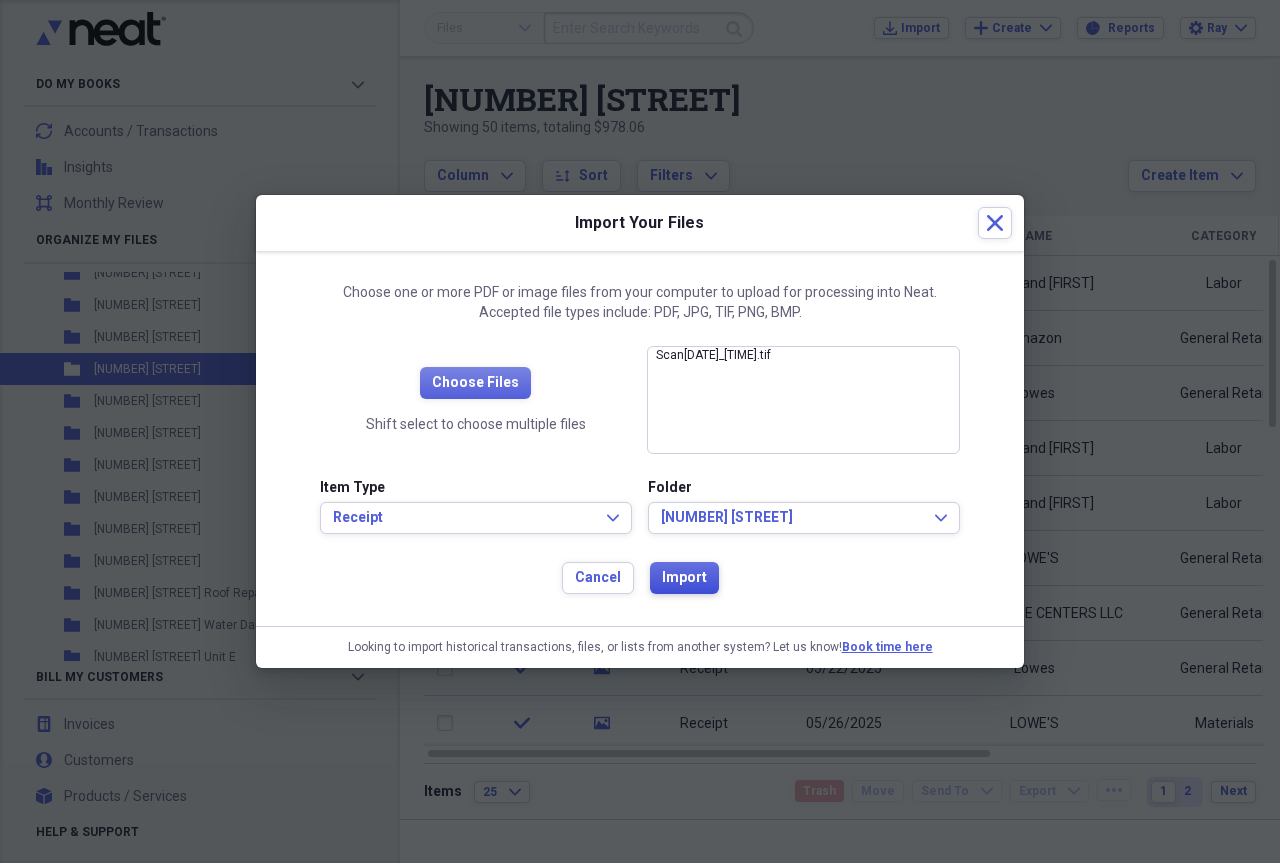 click on "Import" at bounding box center (684, 578) 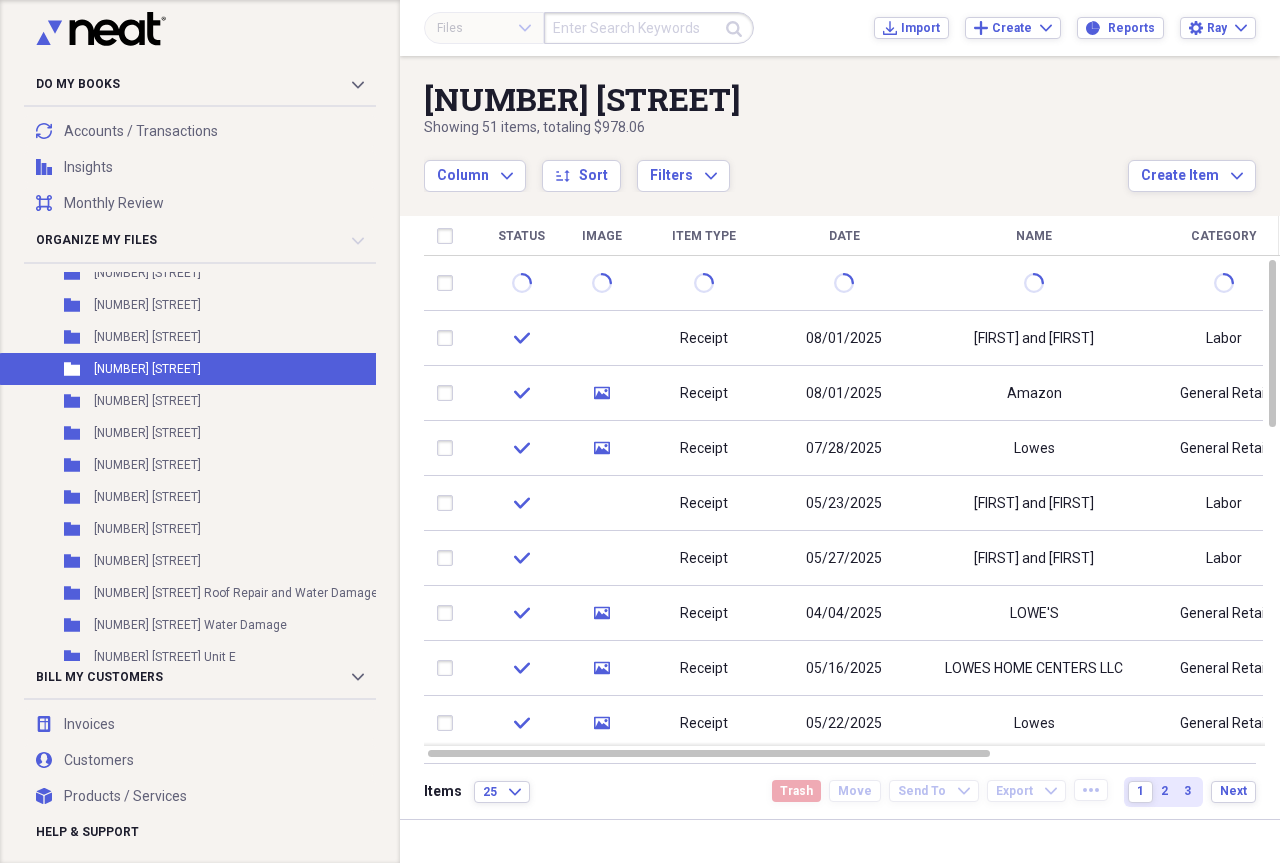 click on "[NUMBER] [STREET] Showing 51 items , totaling $978.06 Column Expand sort Sort Filters  Expand Create Item Expand" at bounding box center [840, 124] 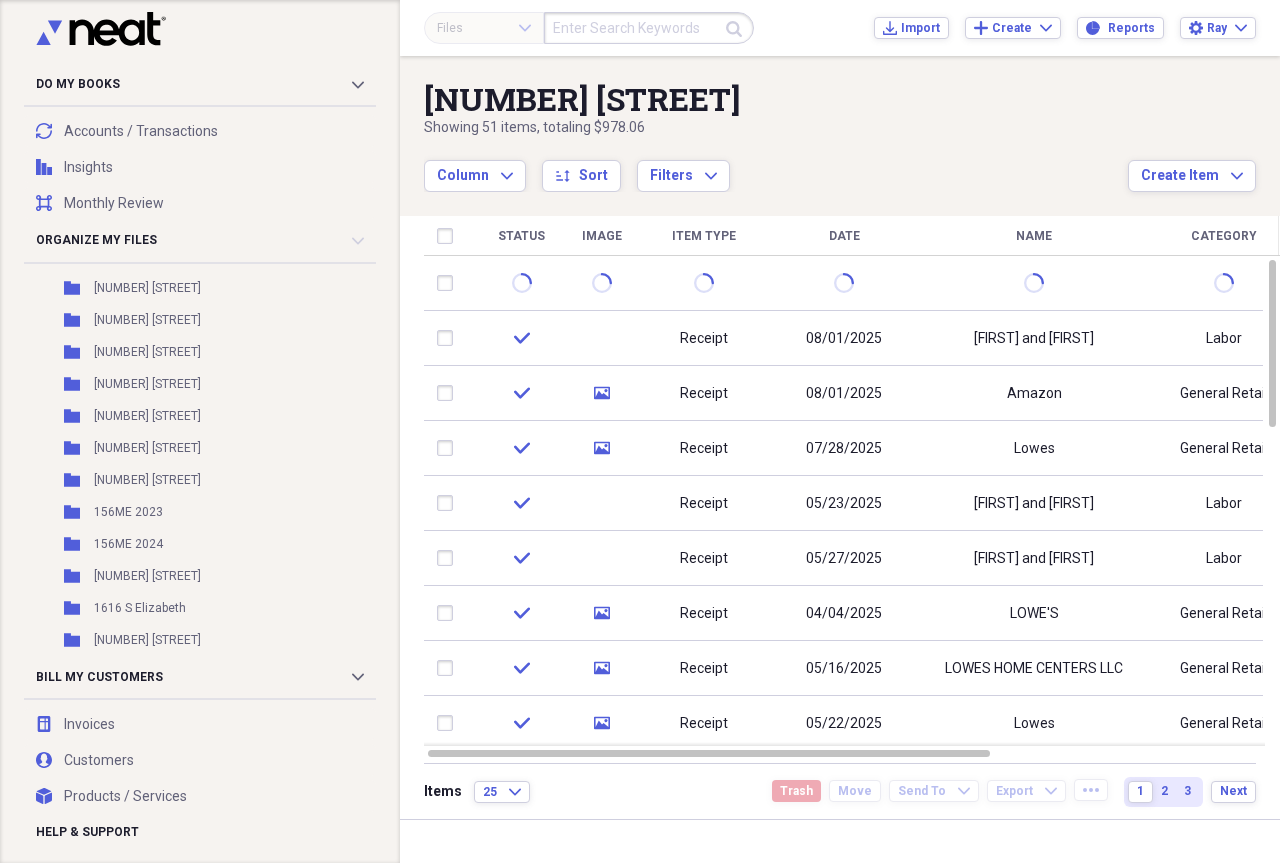 scroll, scrollTop: 735, scrollLeft: 0, axis: vertical 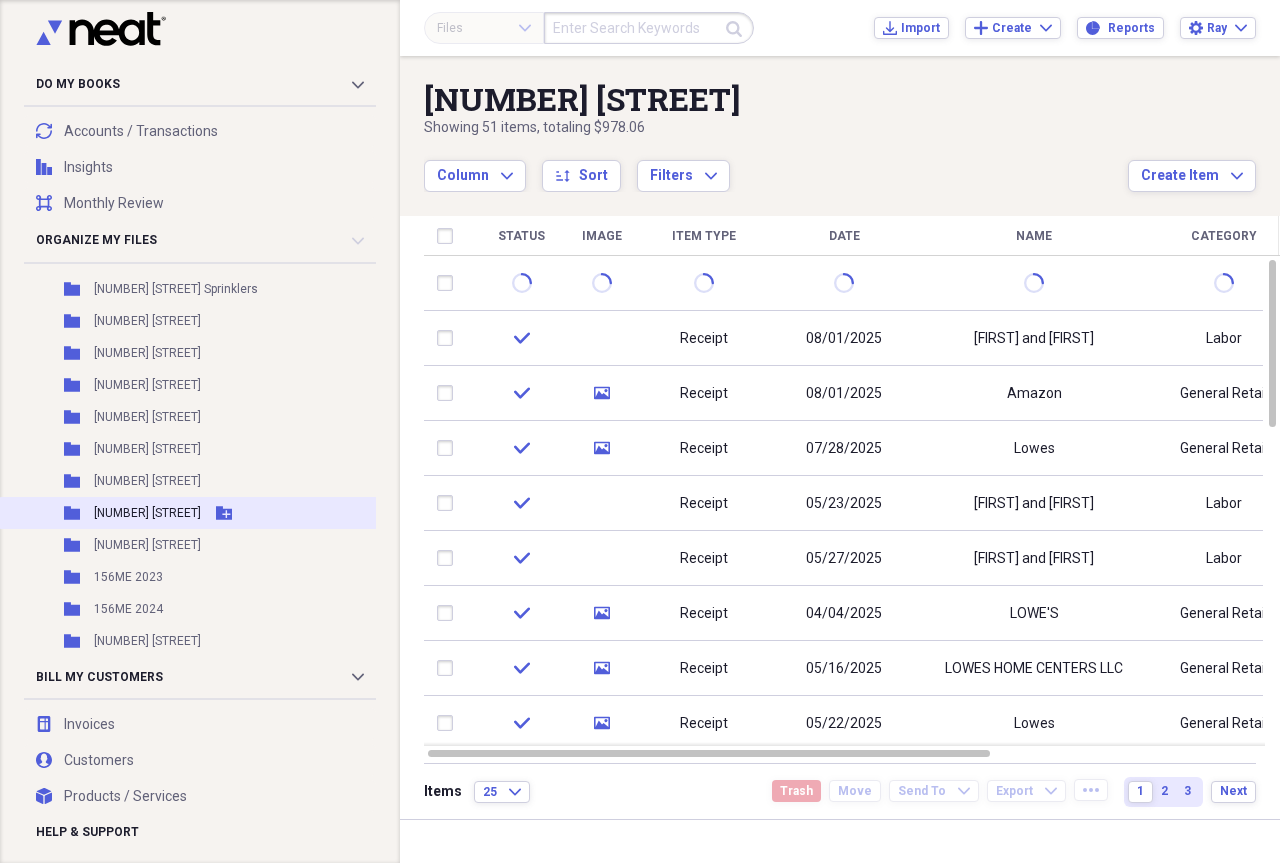 click on "[NUMBER] [STREET]" at bounding box center (147, 513) 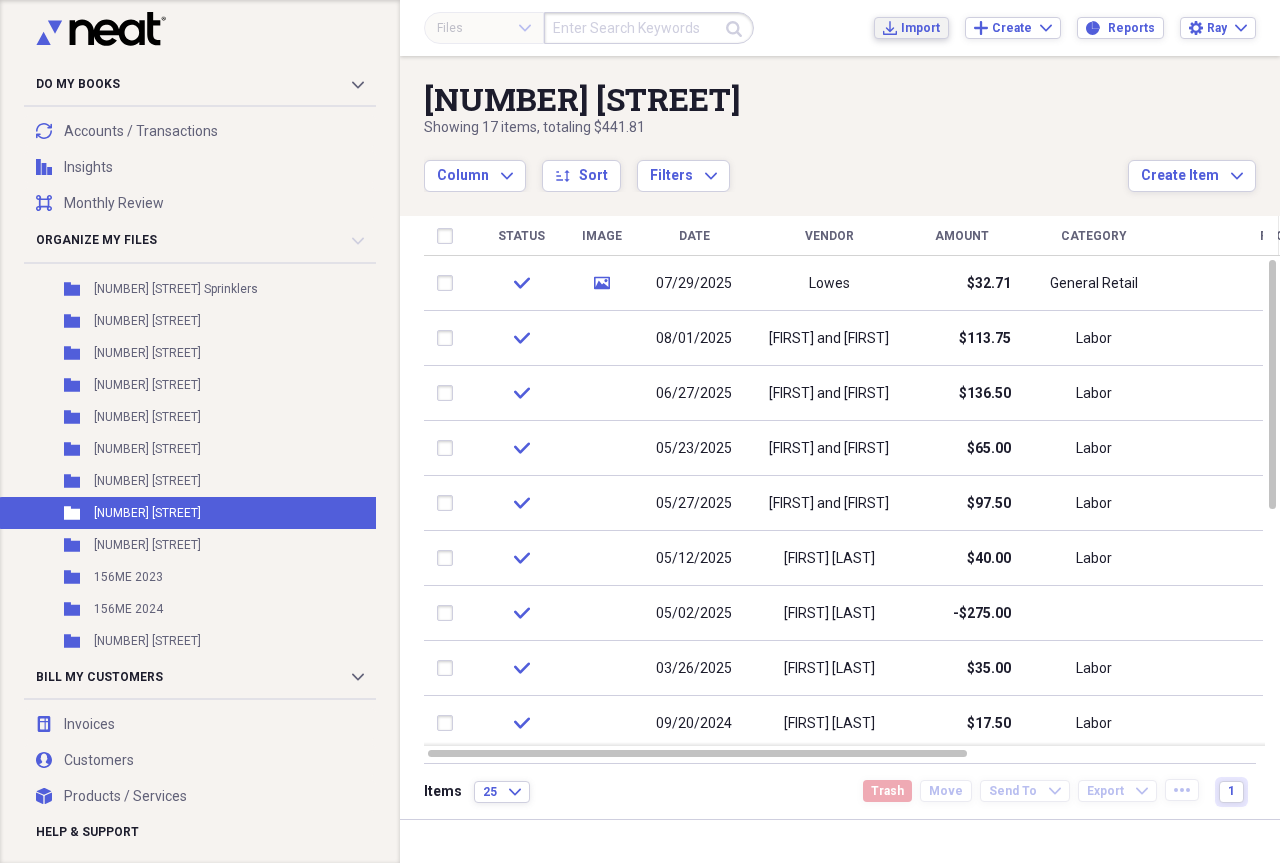 click on "Import" at bounding box center (920, 28) 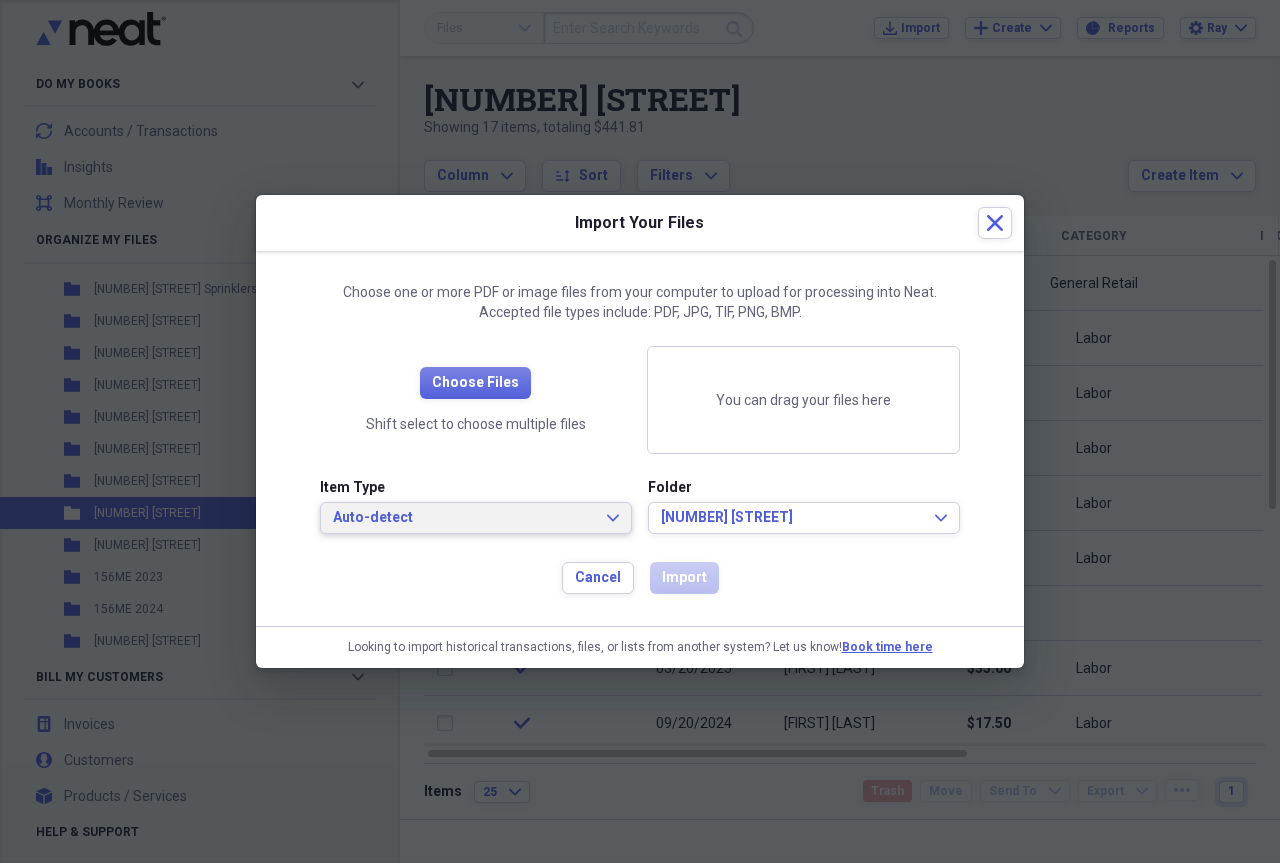 click 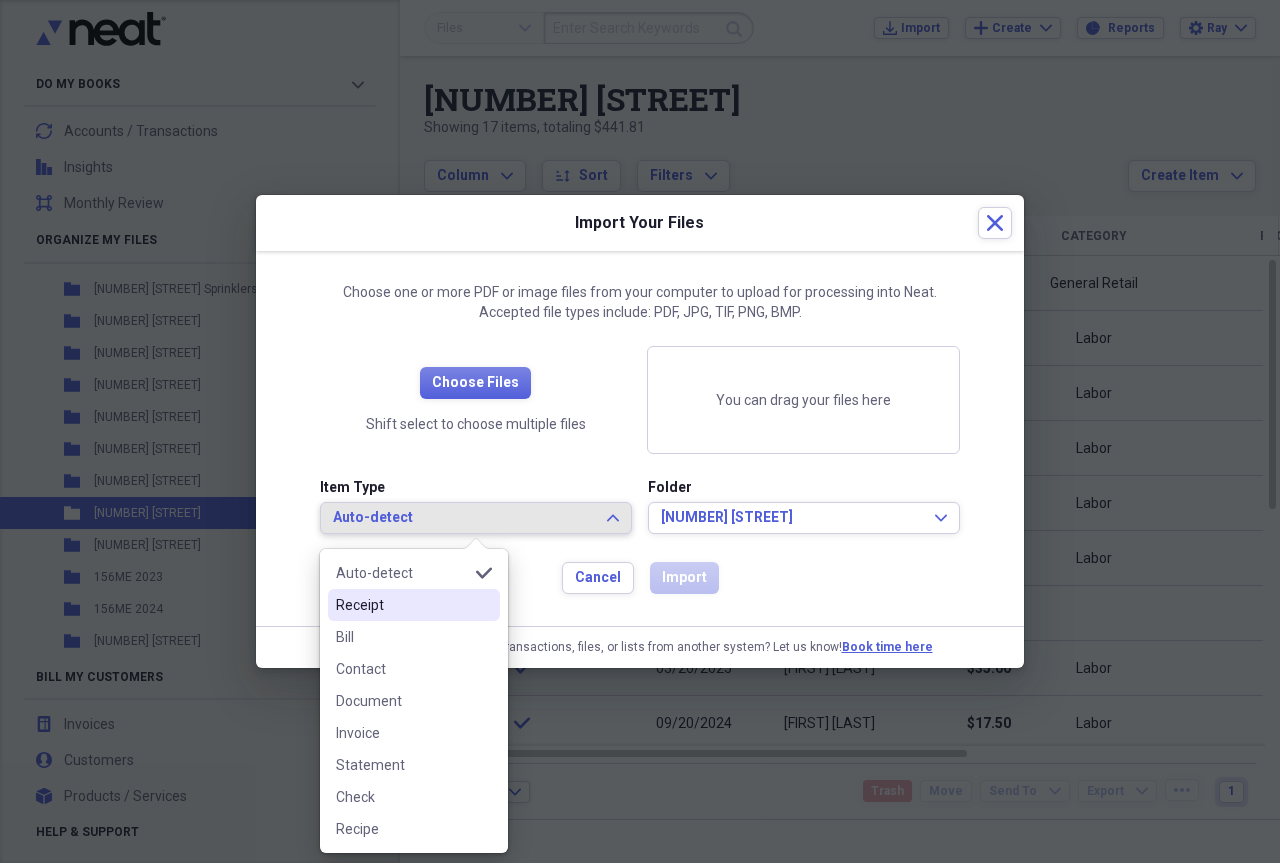 click on "Receipt" at bounding box center (402, 605) 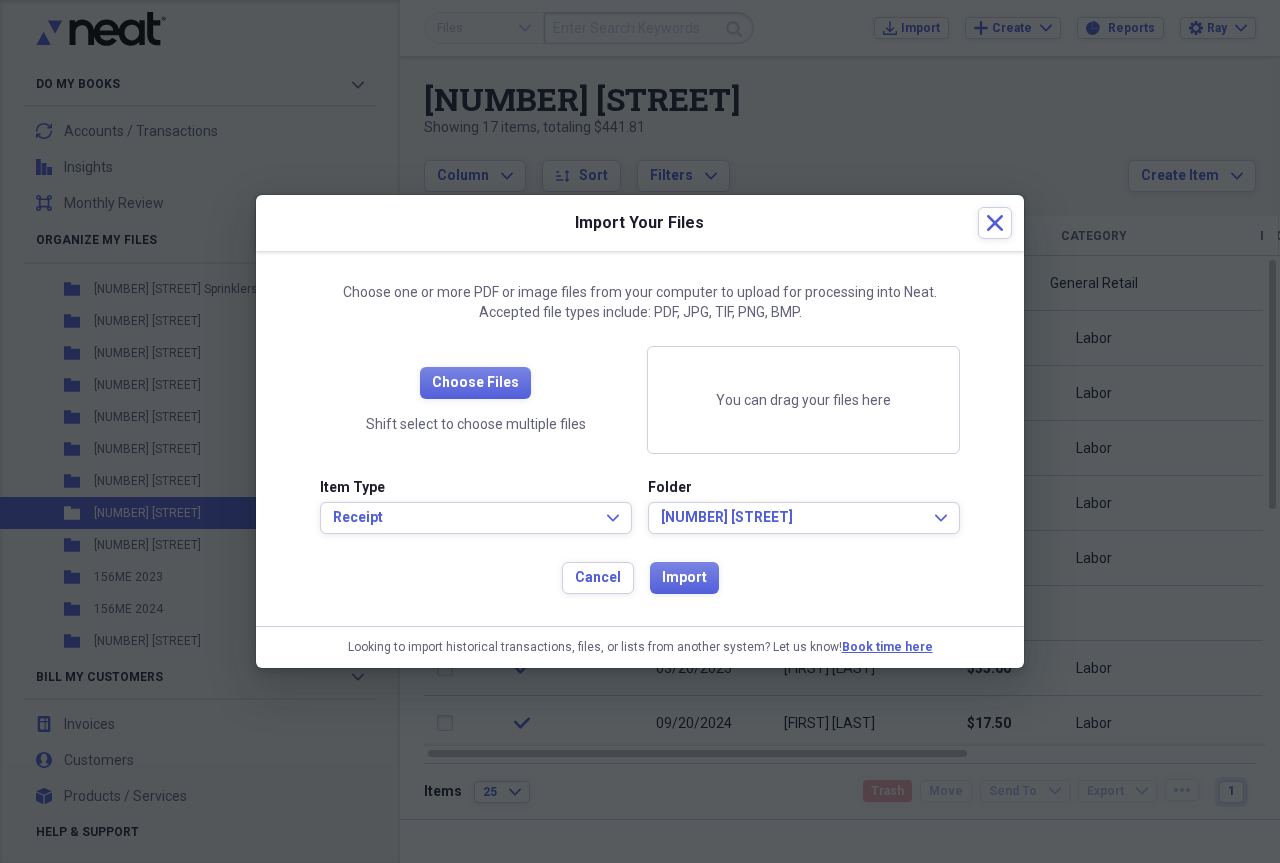 click at bounding box center (640, 431) 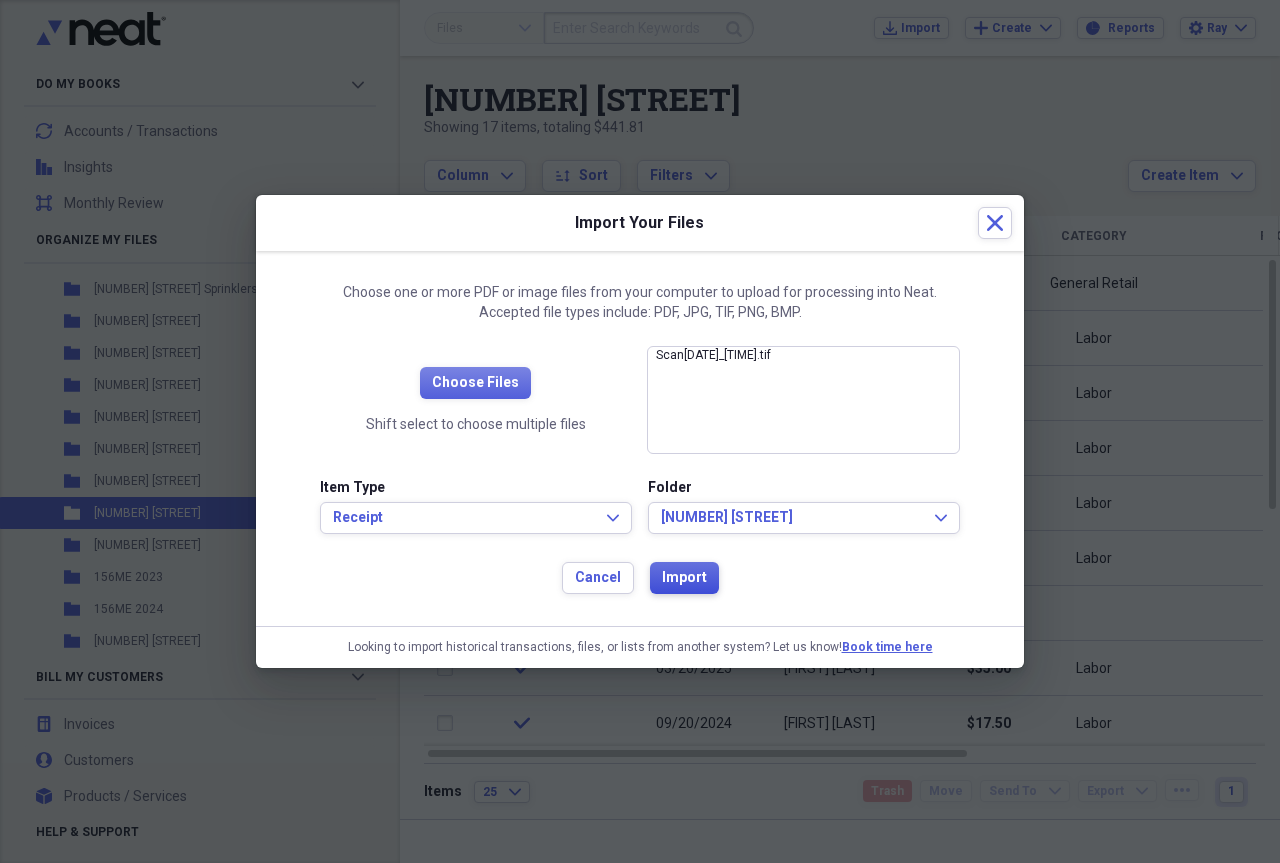 click on "Import" at bounding box center [684, 578] 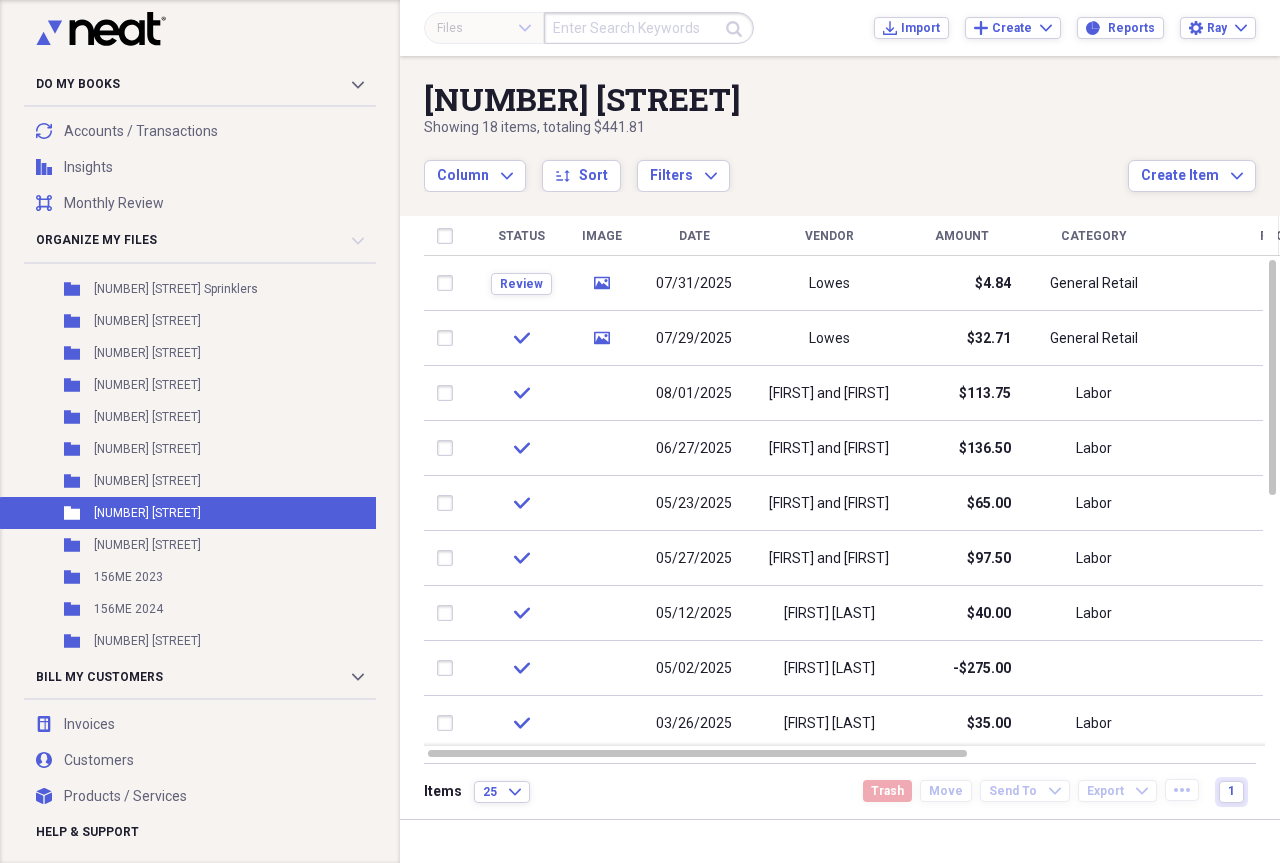 click on "[NUMBER] [STREET]" at bounding box center [776, 99] 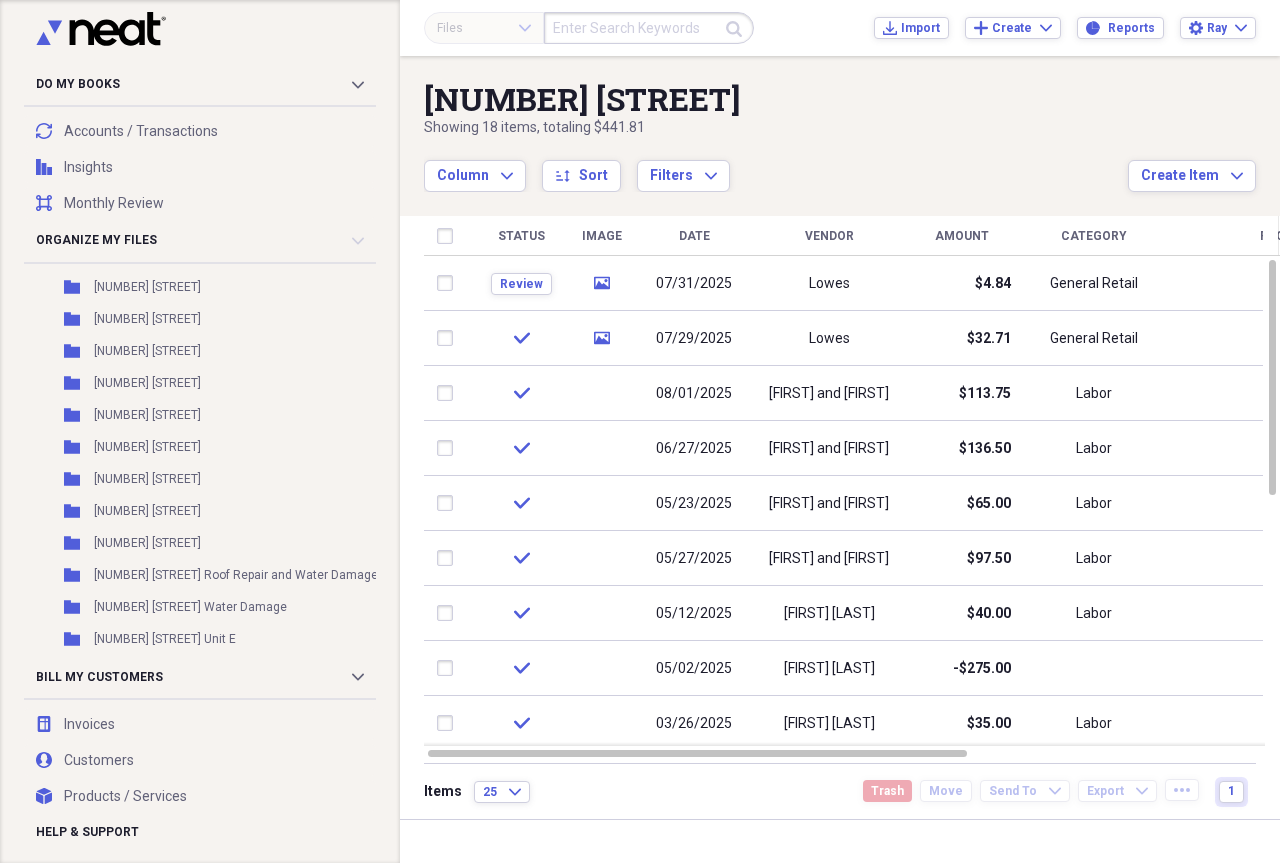 scroll, scrollTop: 2022, scrollLeft: 0, axis: vertical 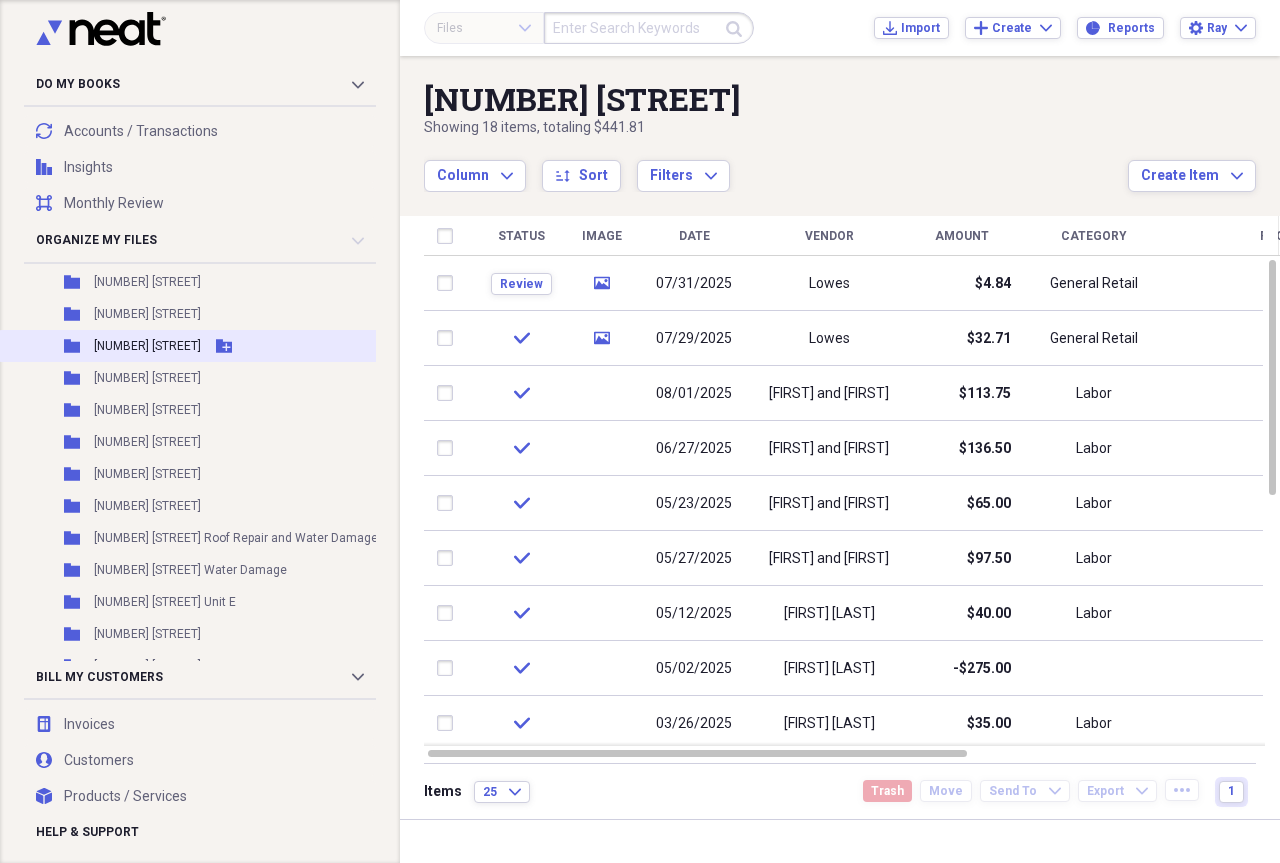 click on "[NUMBER] [STREET]" at bounding box center [147, 346] 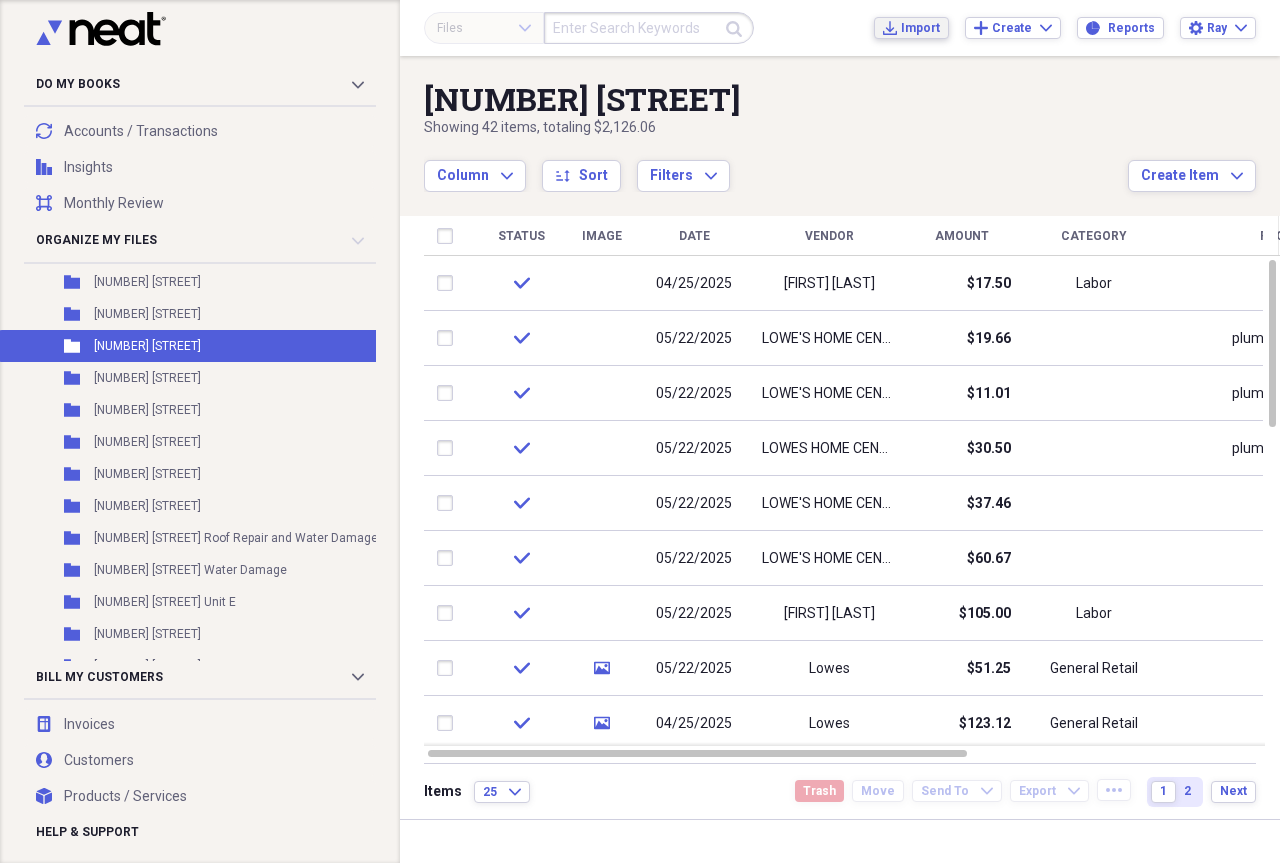 click on "Import" at bounding box center [920, 28] 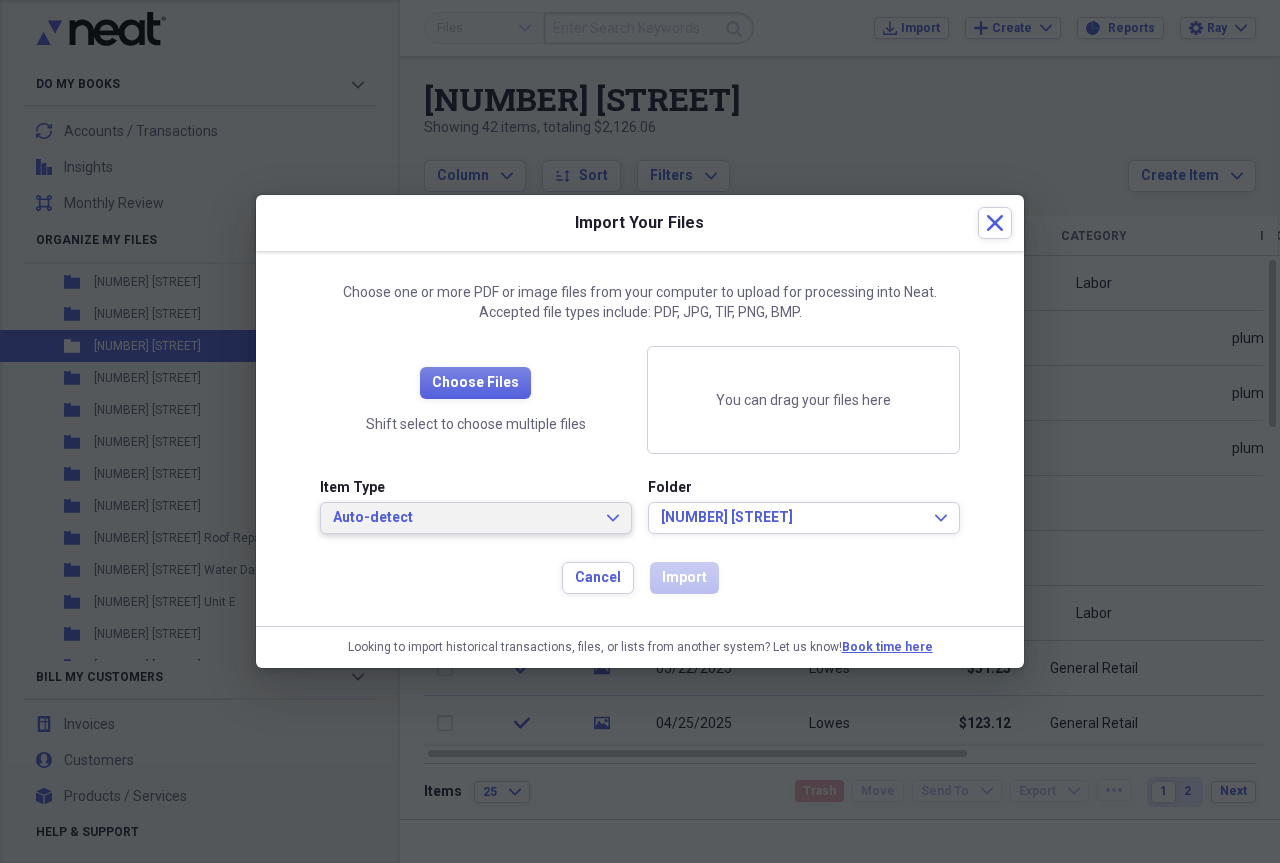 click 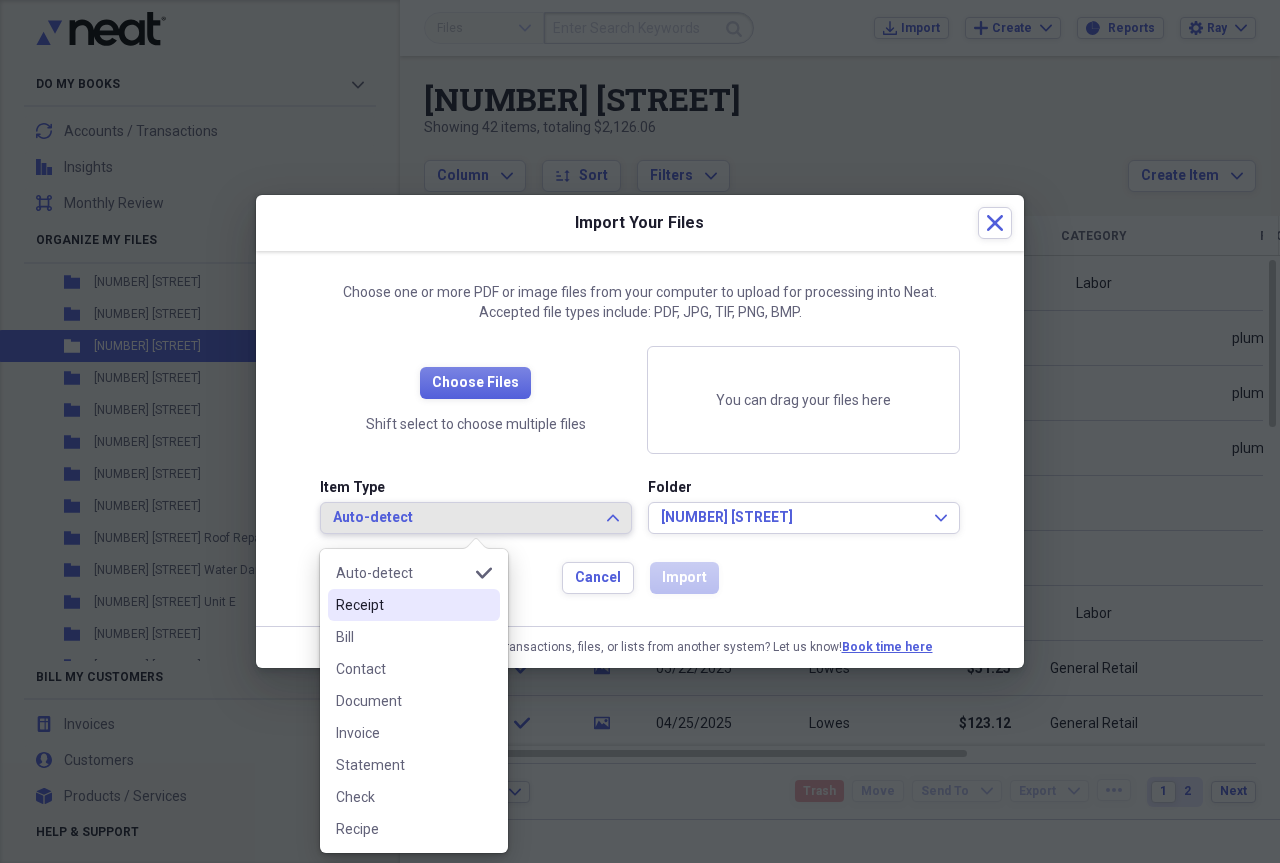 click on "Receipt" at bounding box center [402, 605] 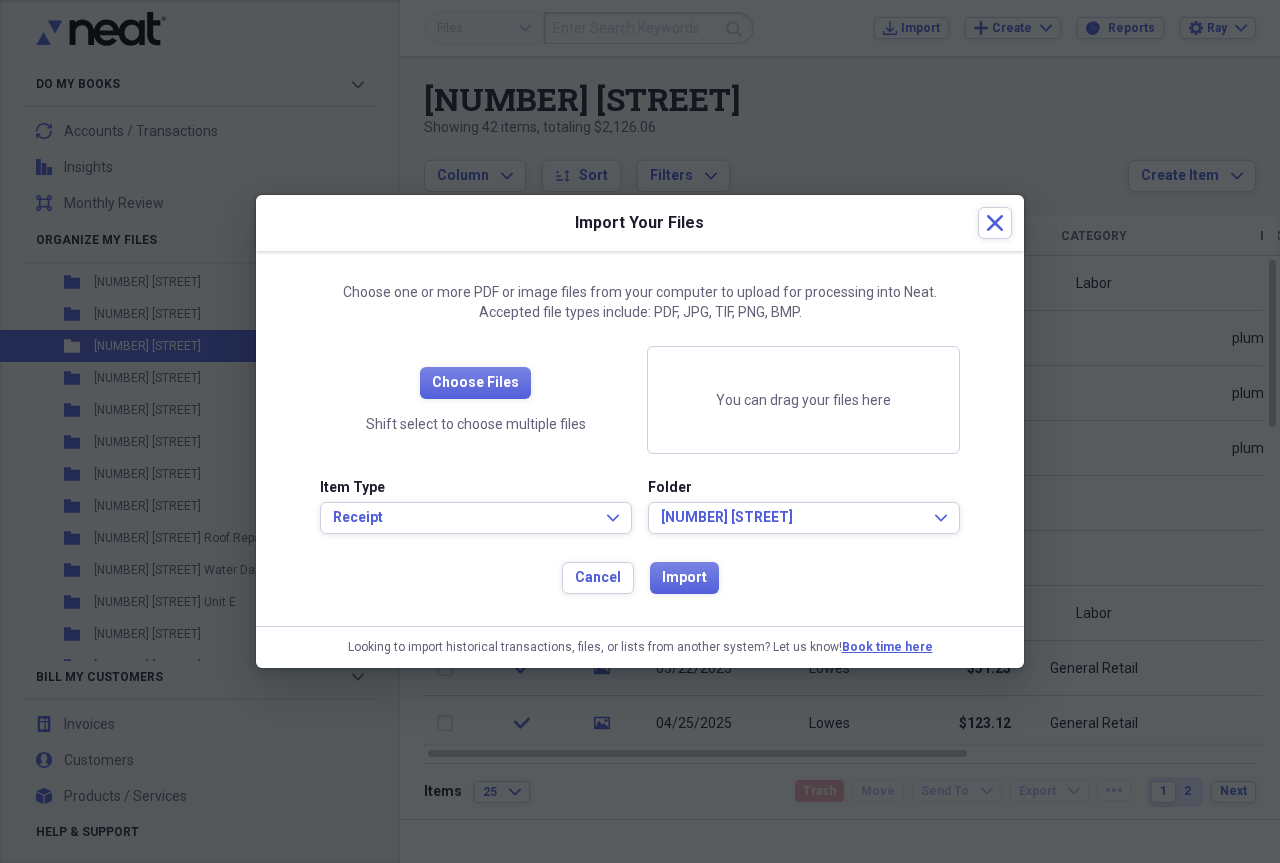 click at bounding box center (640, 431) 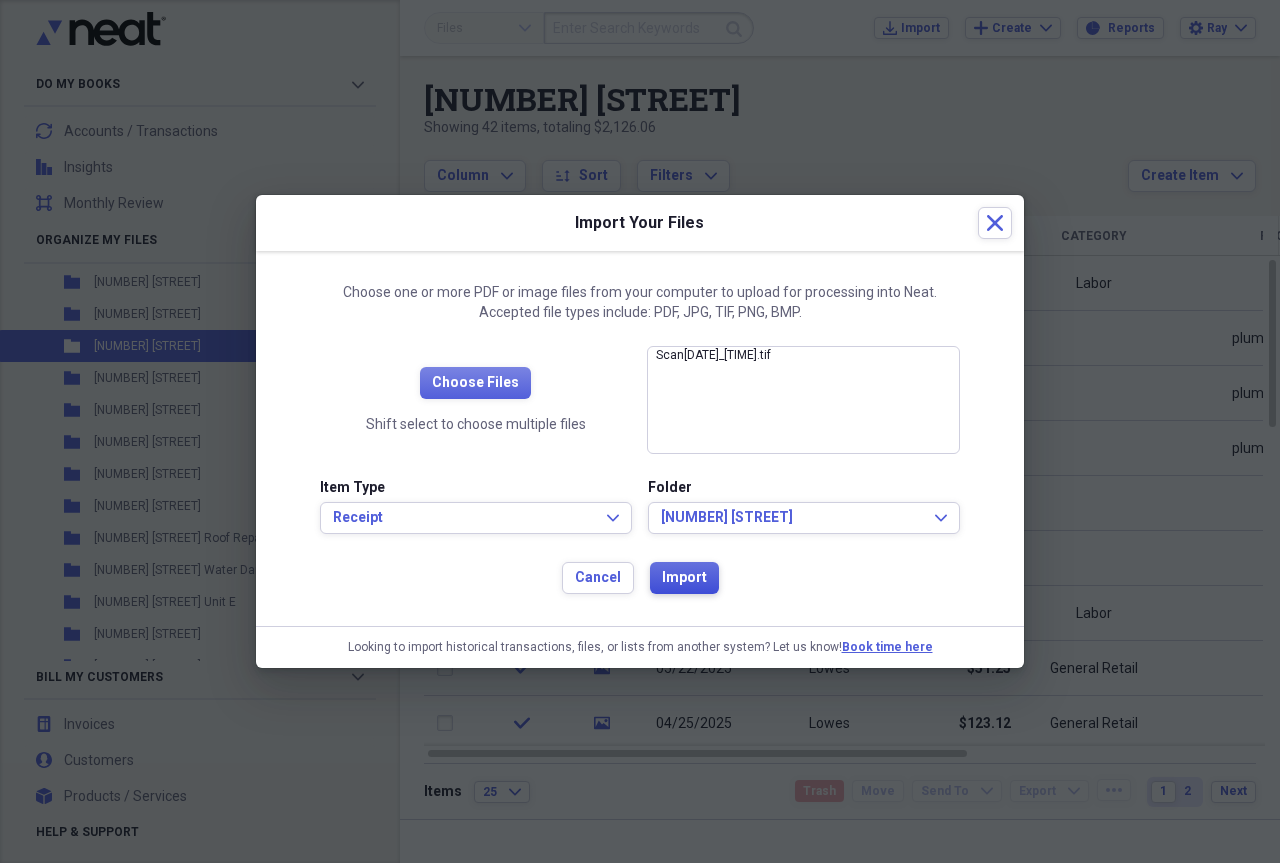 click on "Import" at bounding box center [684, 578] 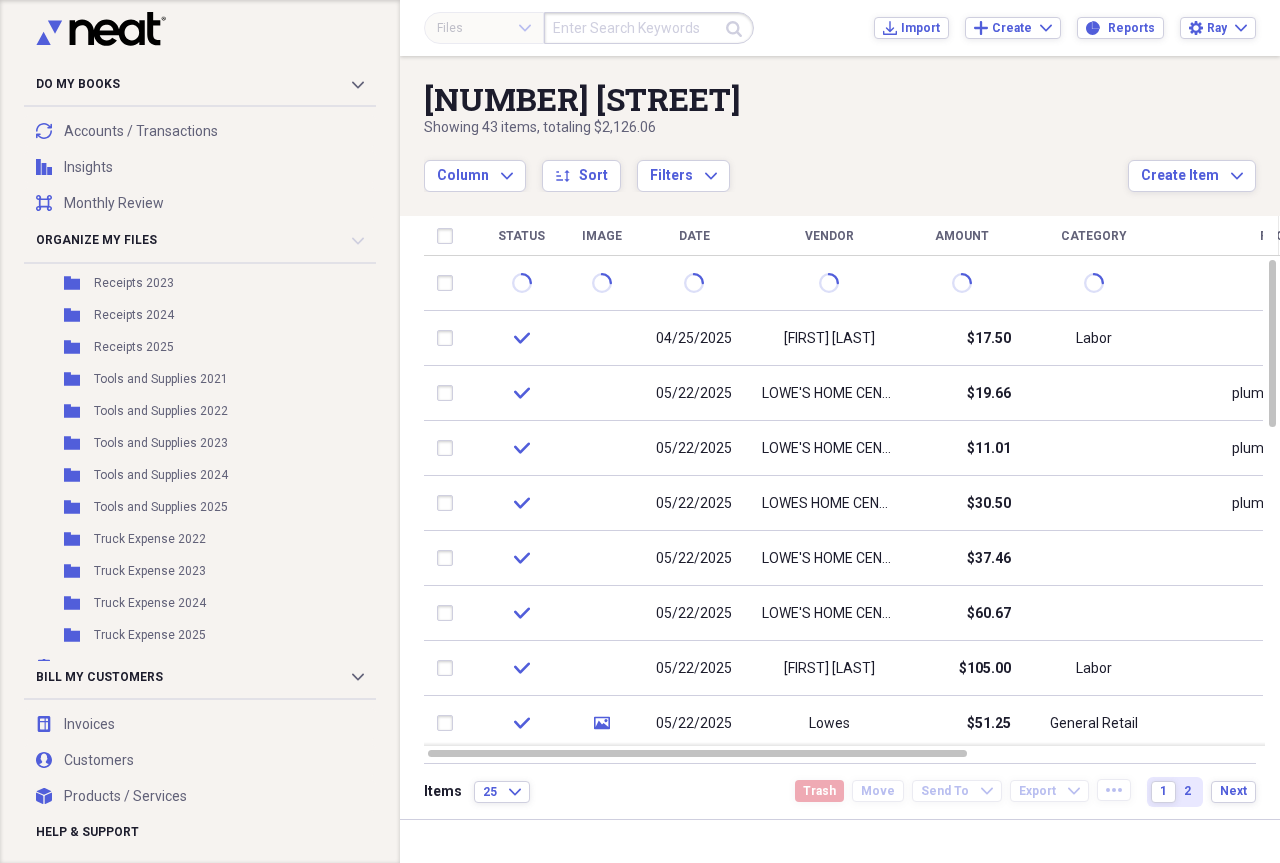 scroll, scrollTop: 2730, scrollLeft: 0, axis: vertical 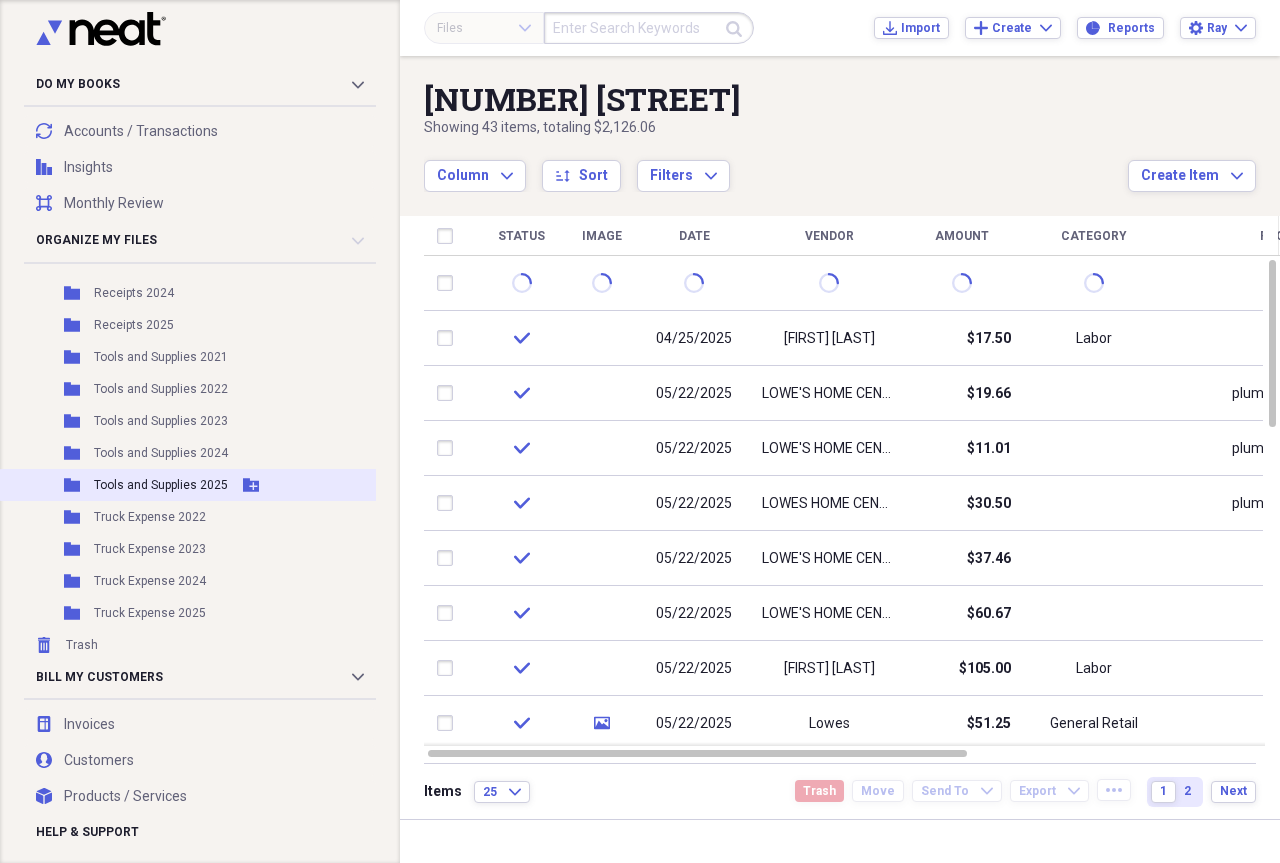 click on "Tools and Supplies 2025" at bounding box center (161, 485) 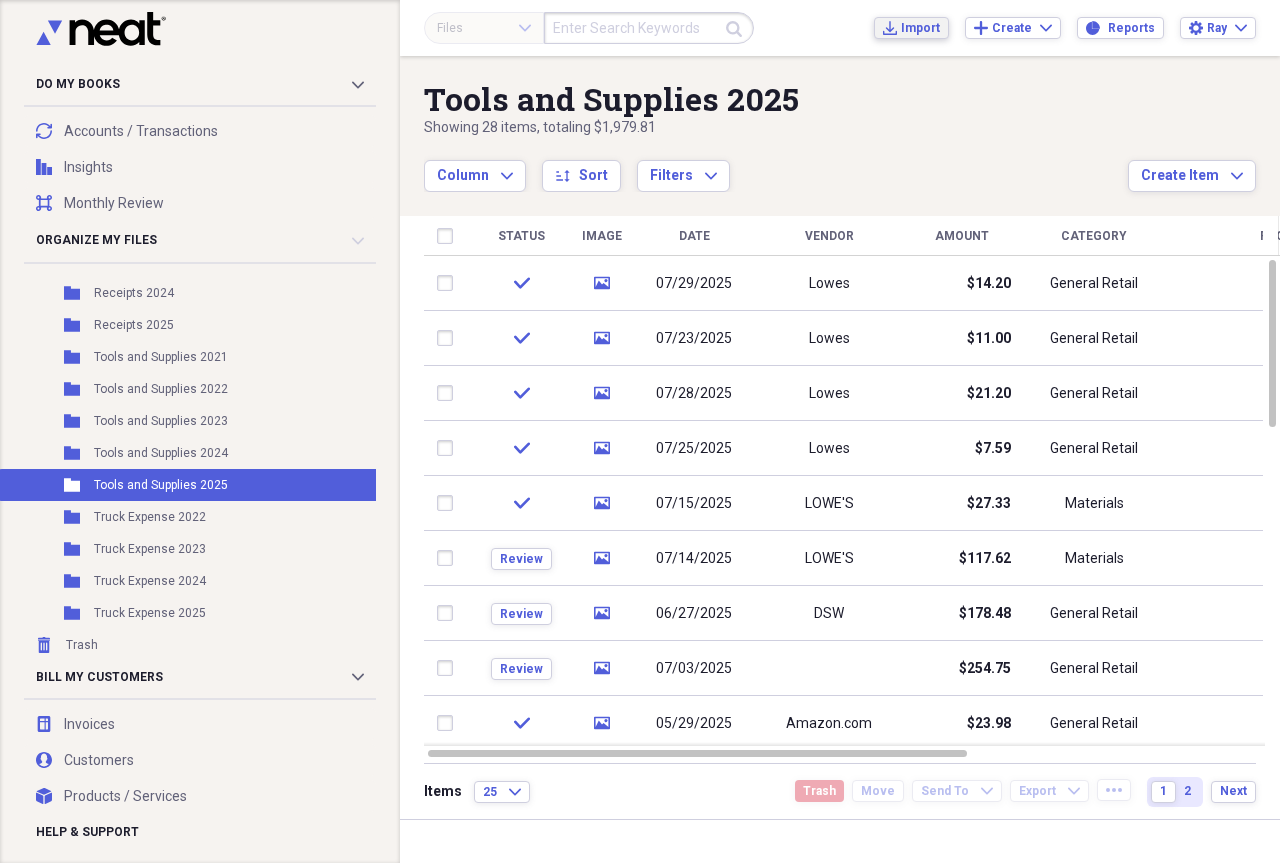 click on "Import" at bounding box center [920, 28] 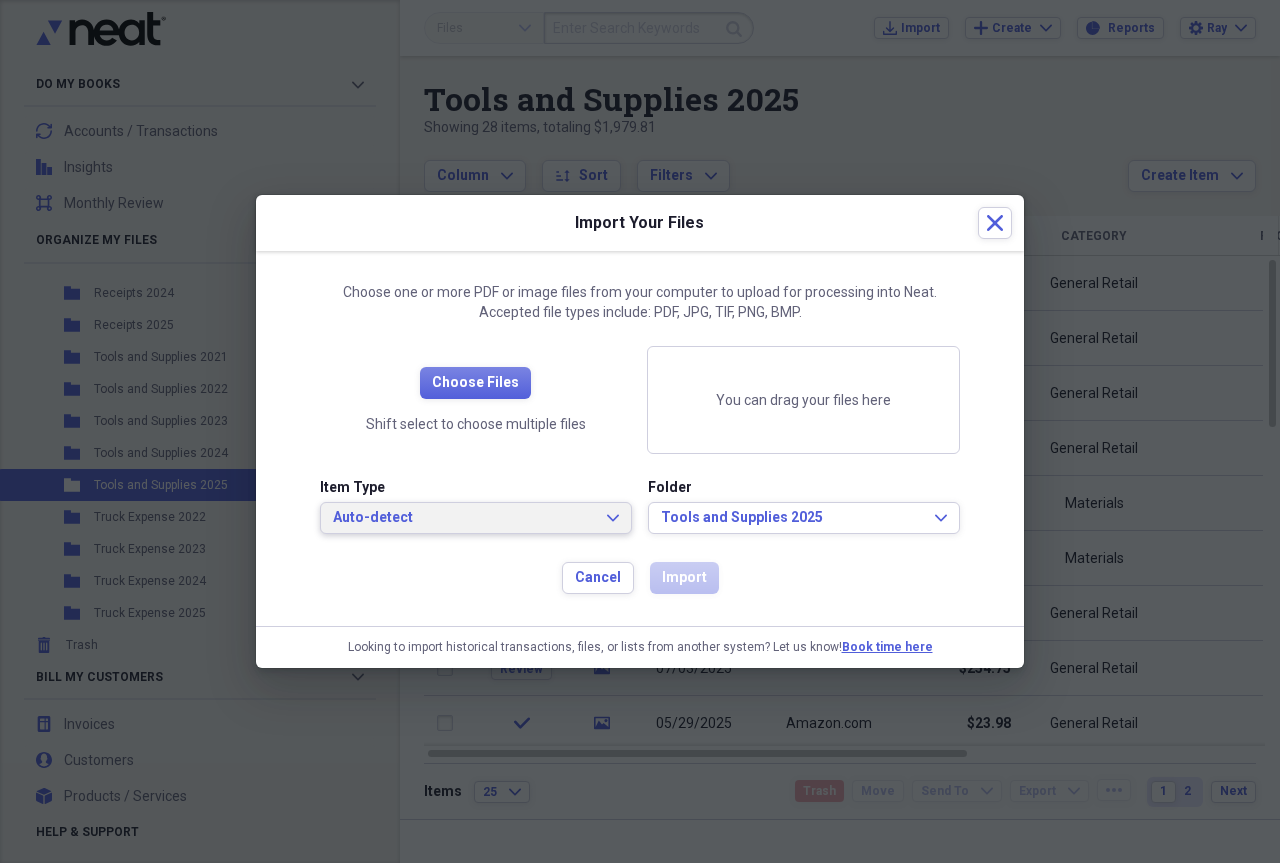 click on "Expand" 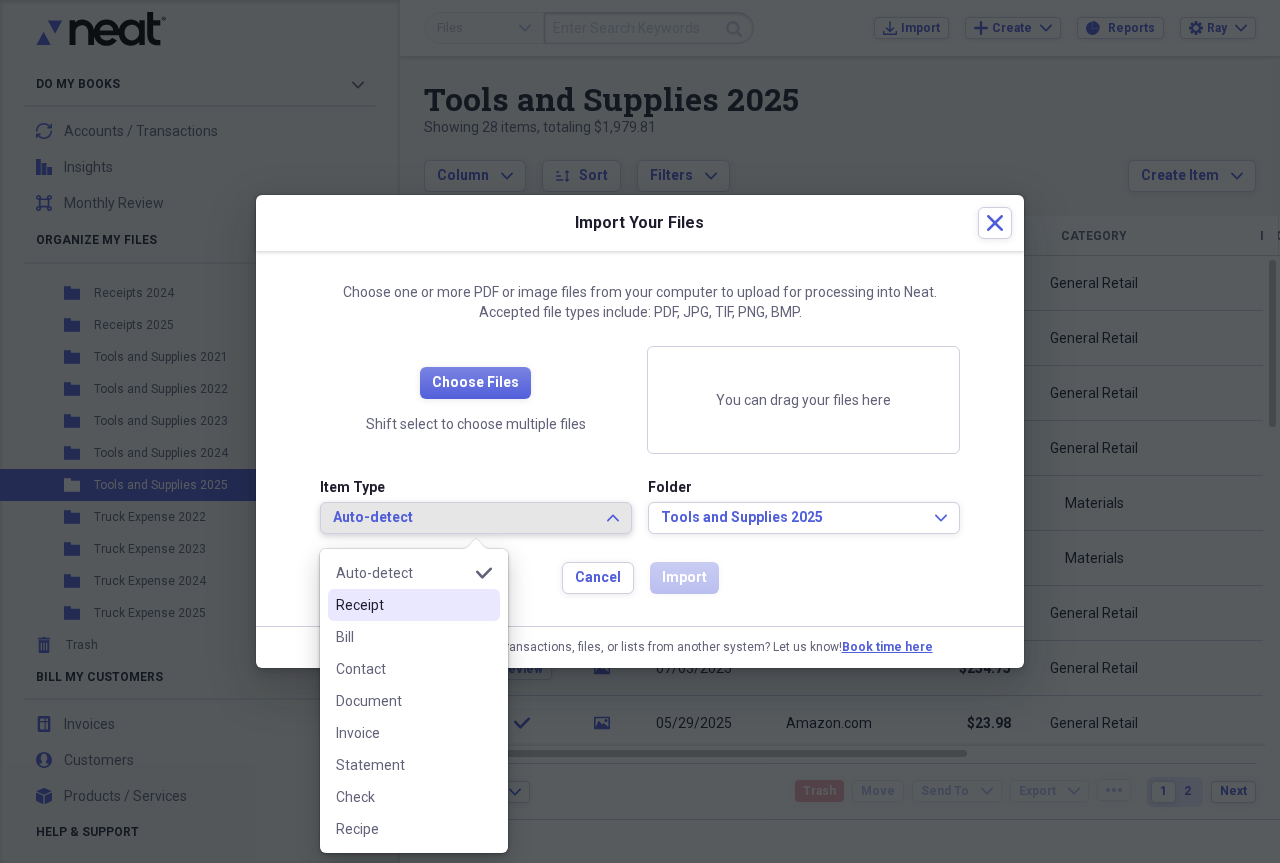 click on "Receipt" at bounding box center [402, 605] 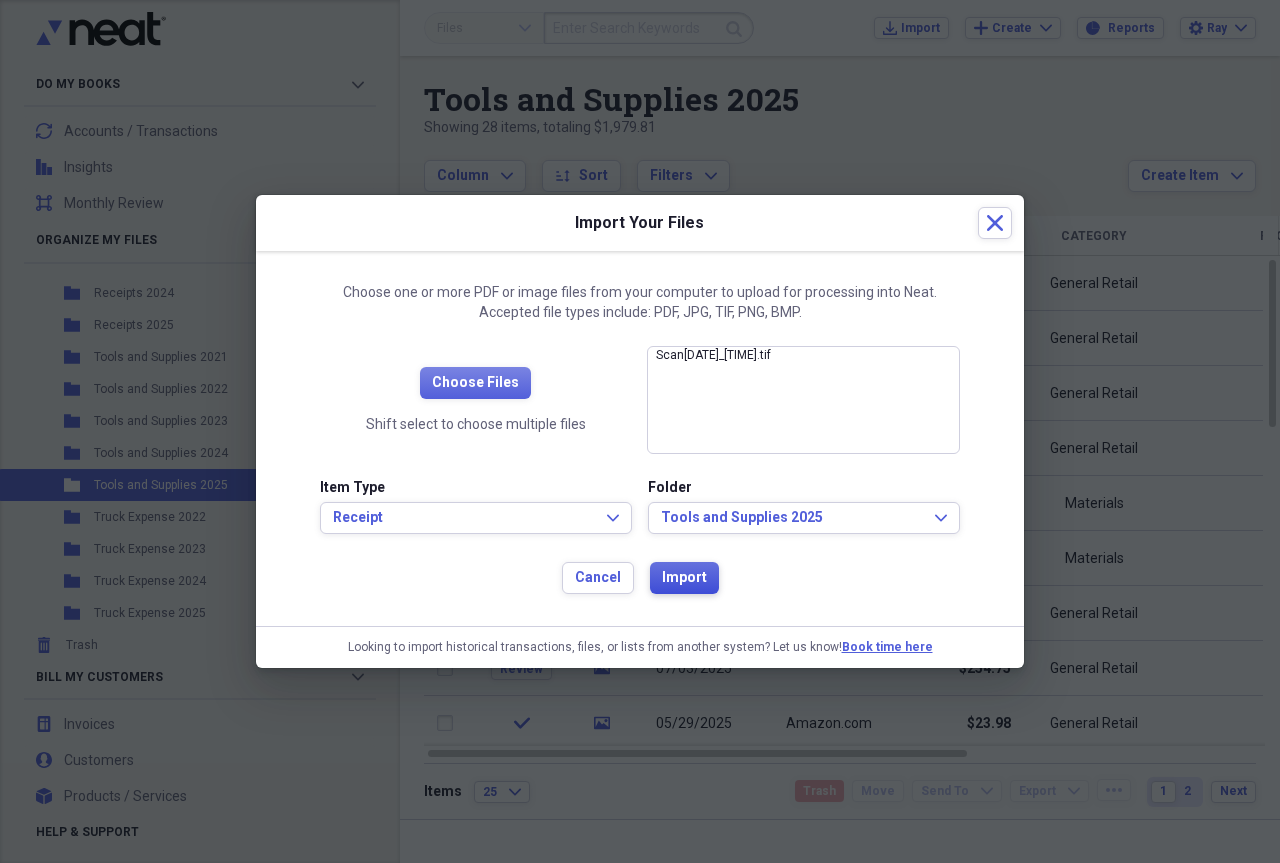click on "Import" at bounding box center [684, 578] 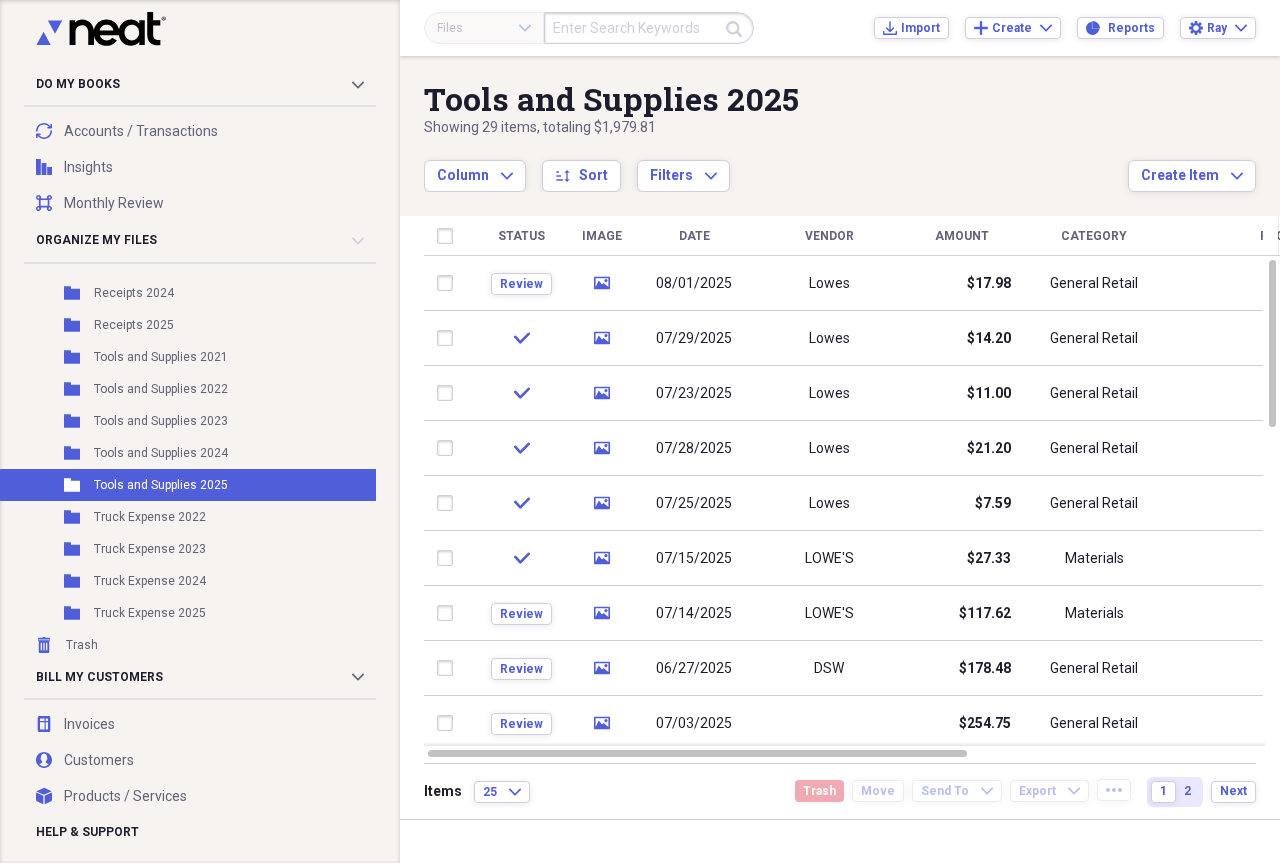 click on "Product" at bounding box center [1289, 236] 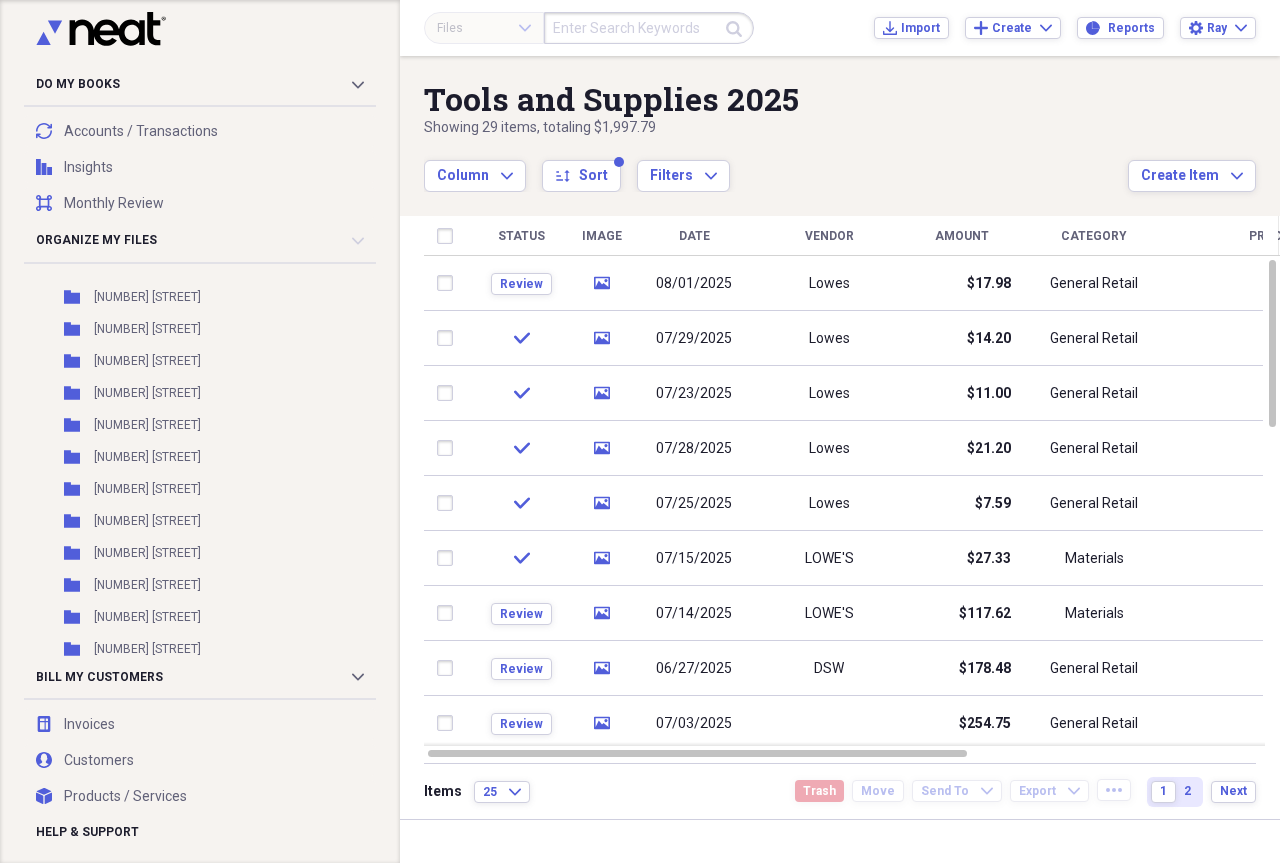 scroll, scrollTop: 1829, scrollLeft: 0, axis: vertical 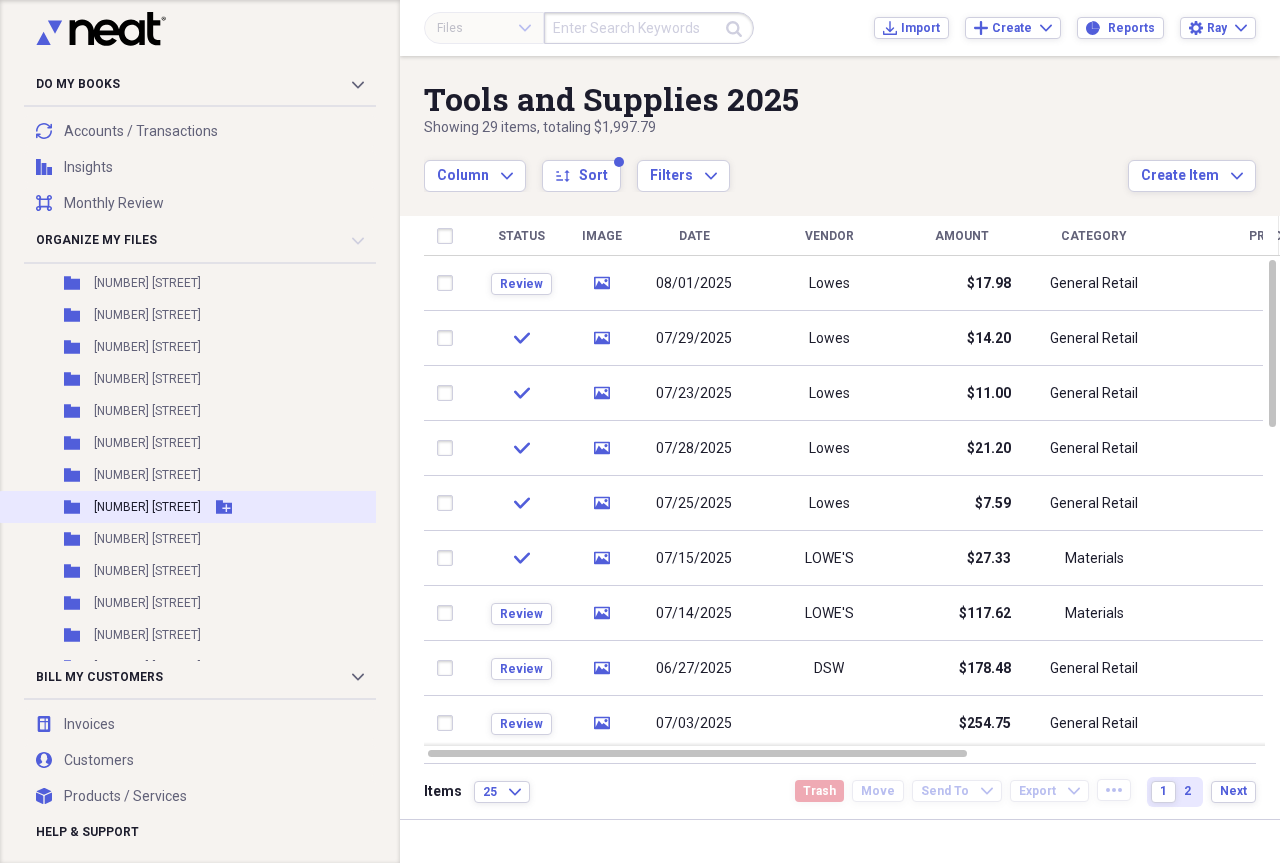 click on "[NUMBER] [STREET]" at bounding box center (147, 507) 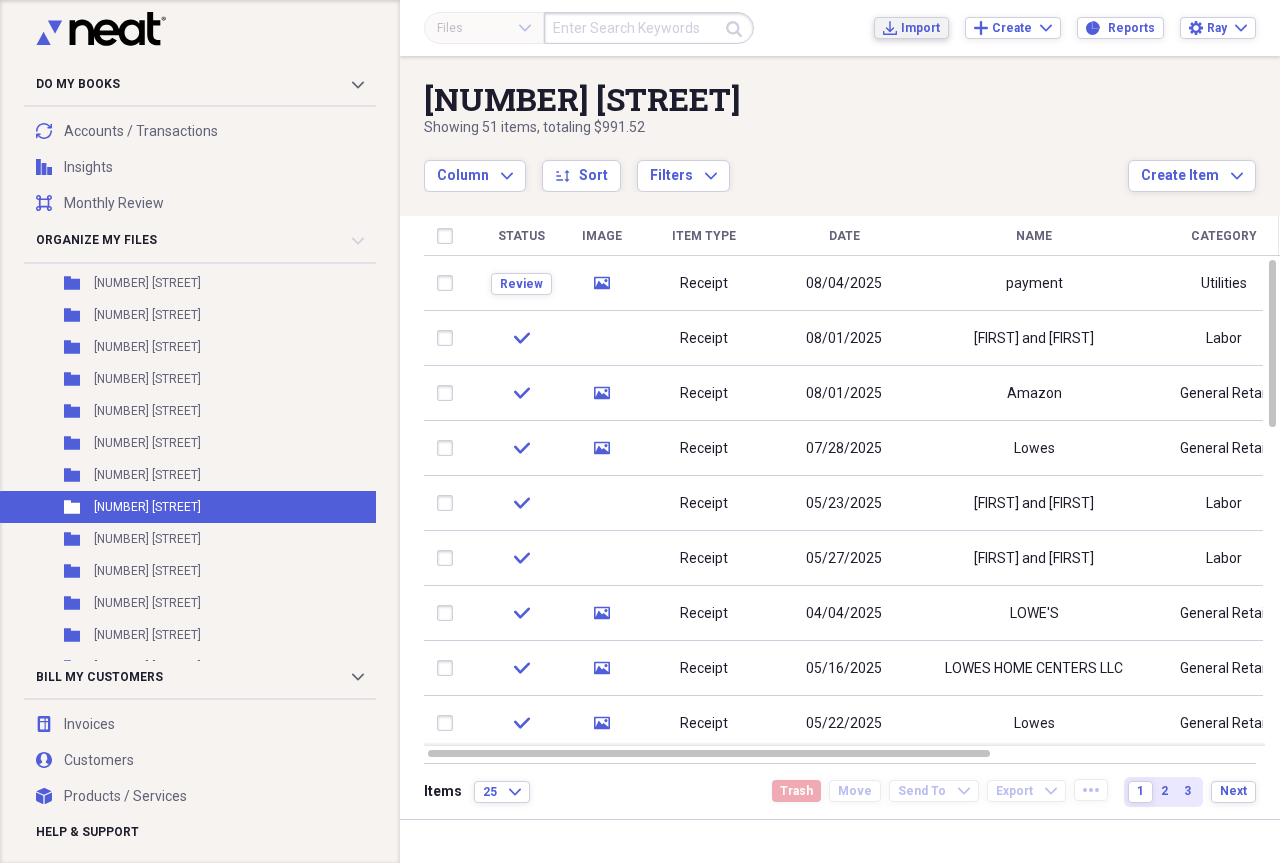 click on "Import" at bounding box center [920, 28] 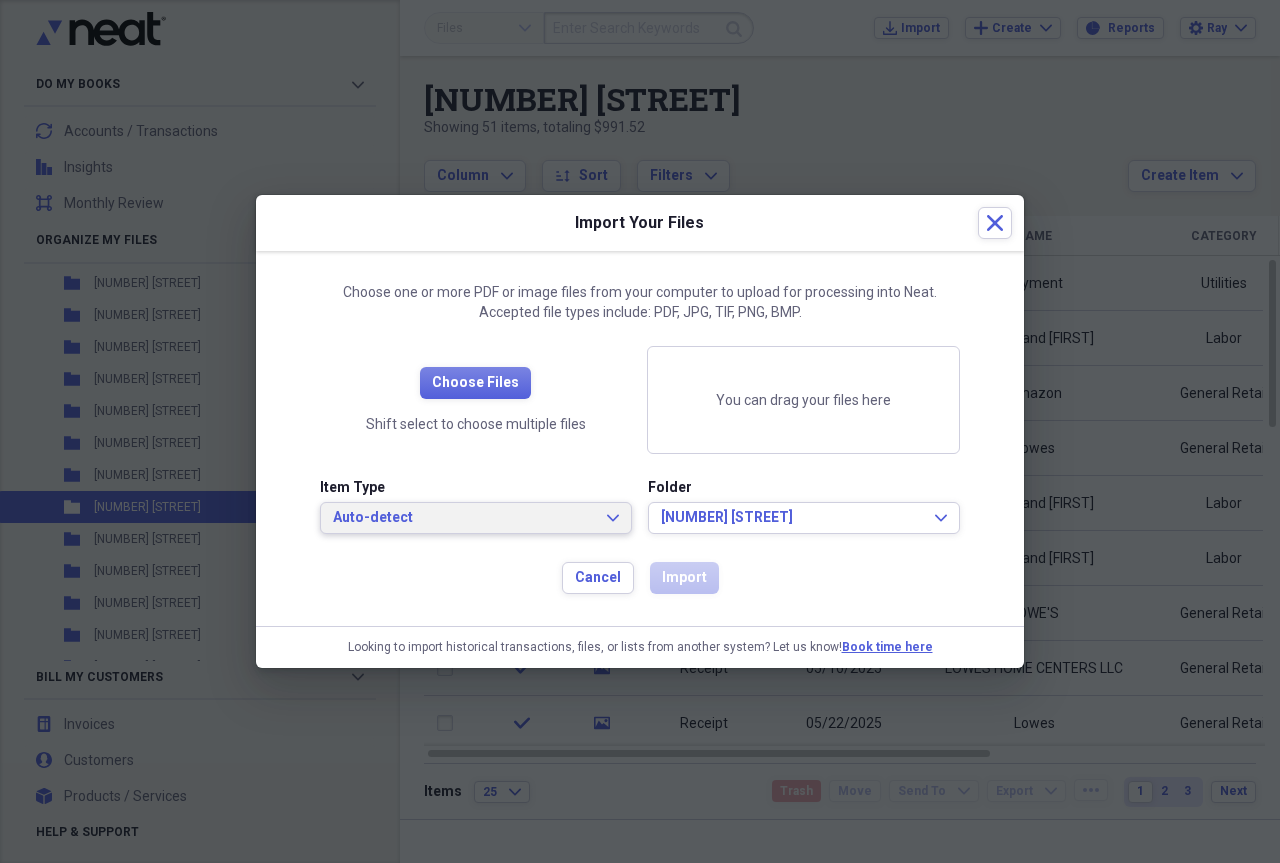 click on "Expand" 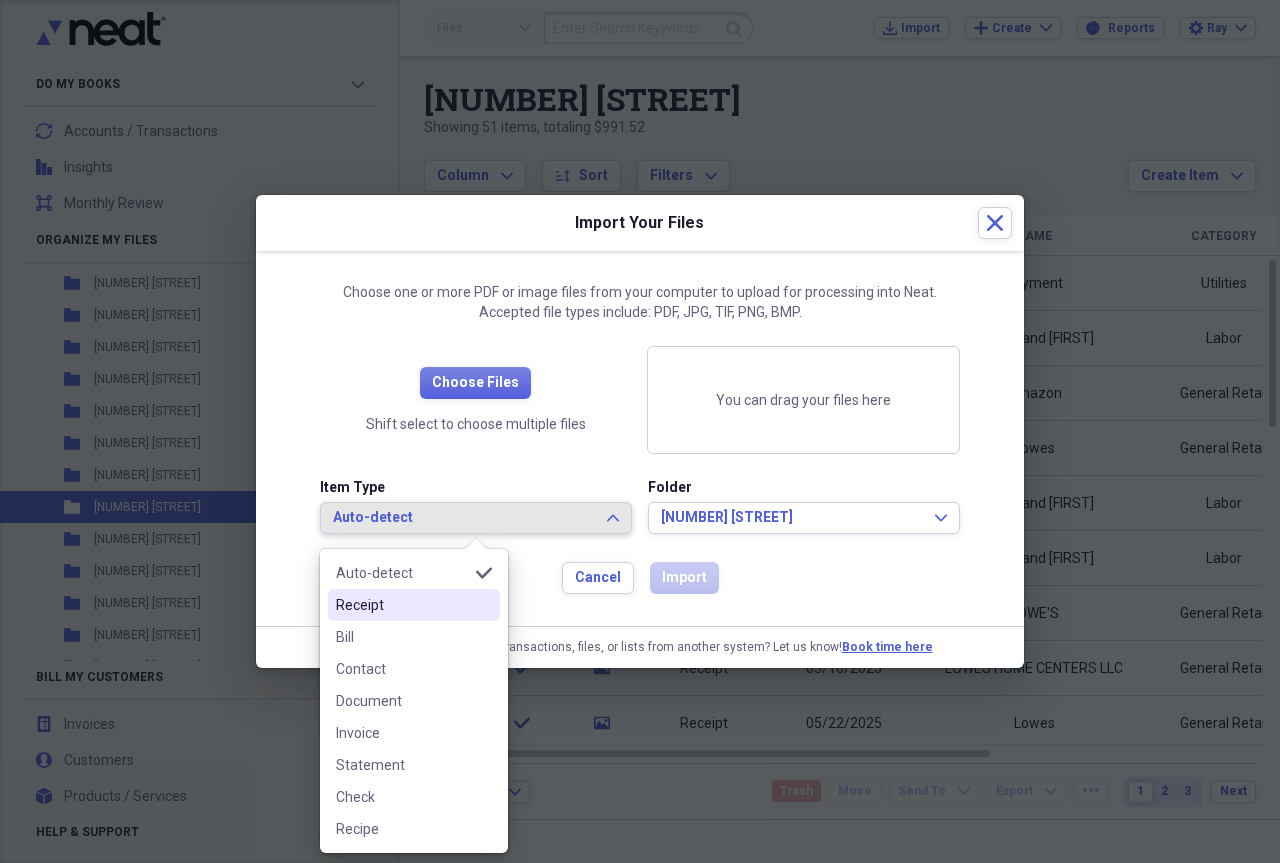 click on "Receipt" at bounding box center [402, 605] 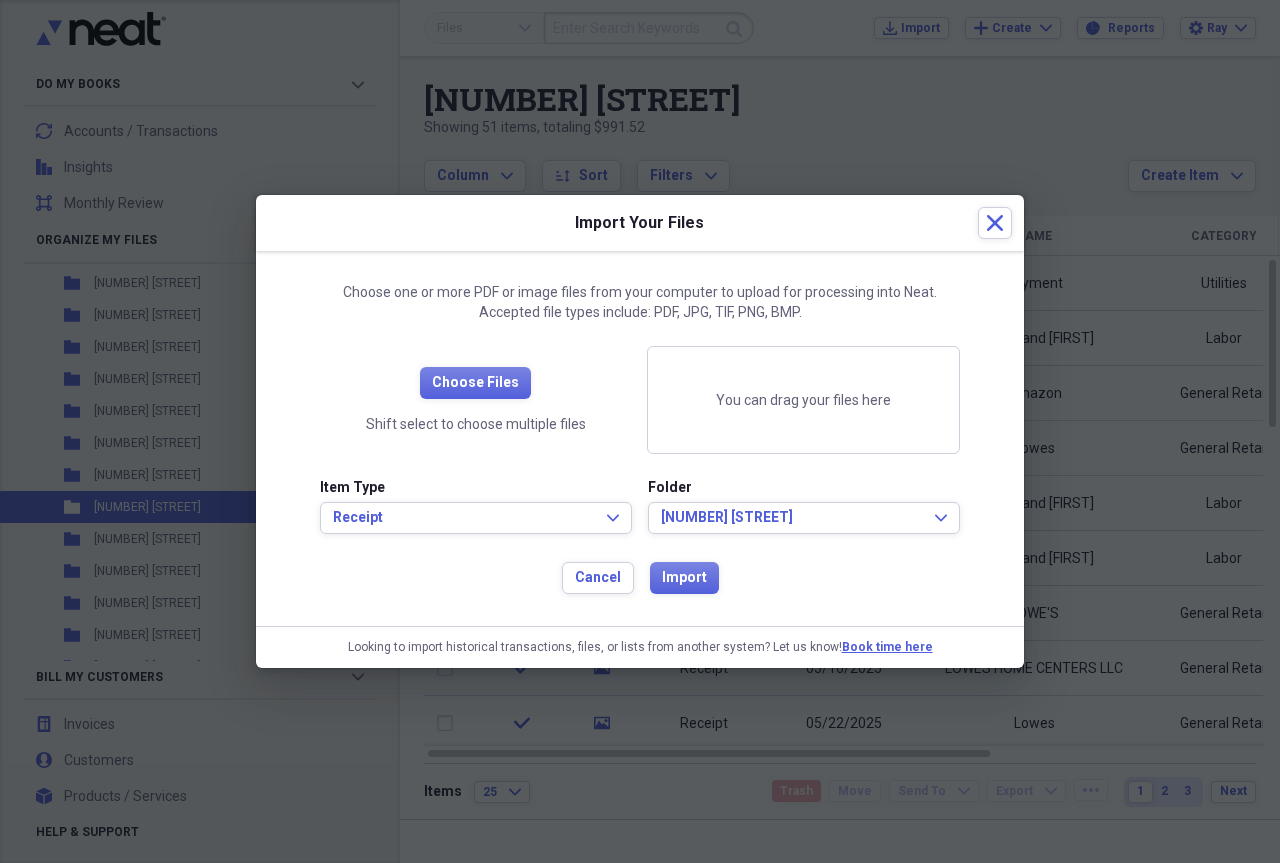 click at bounding box center [640, 431] 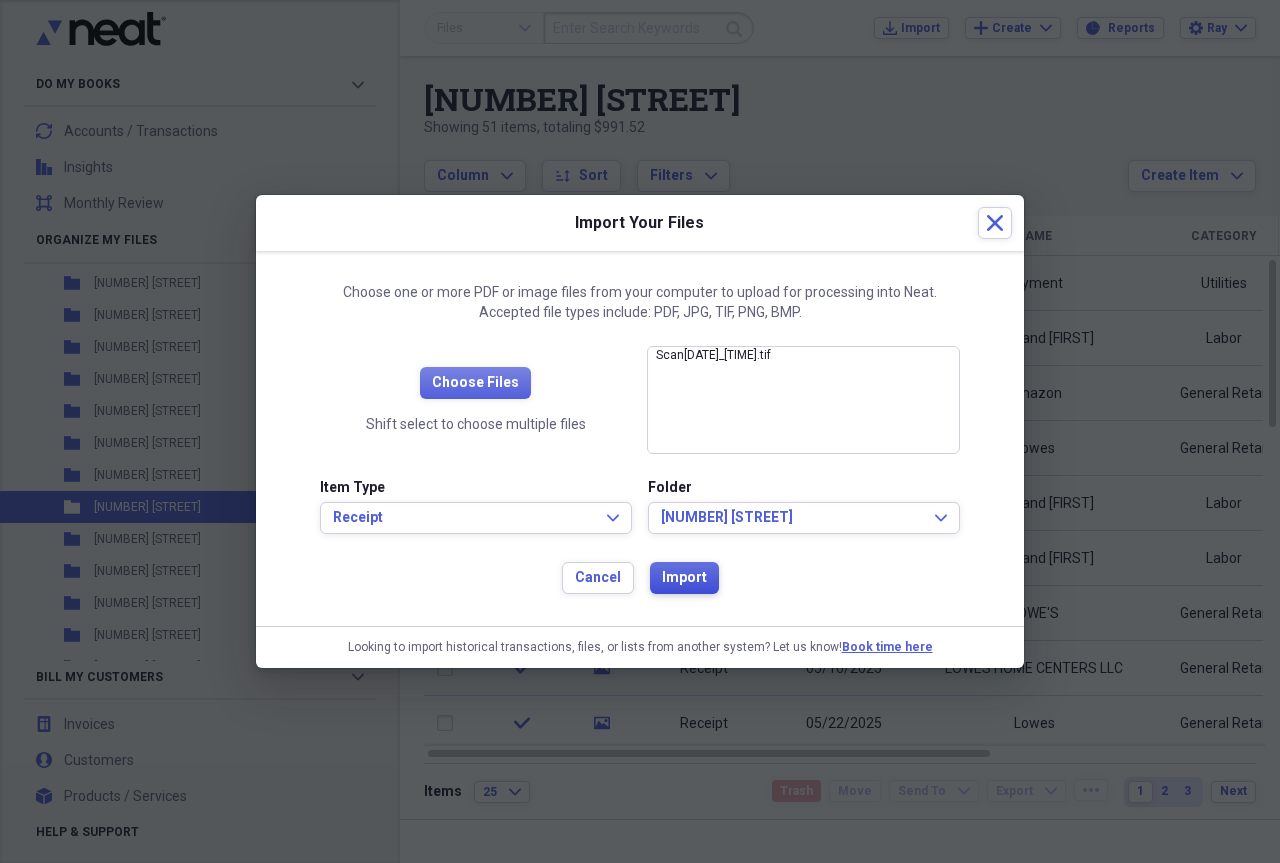 click on "Import" at bounding box center (684, 578) 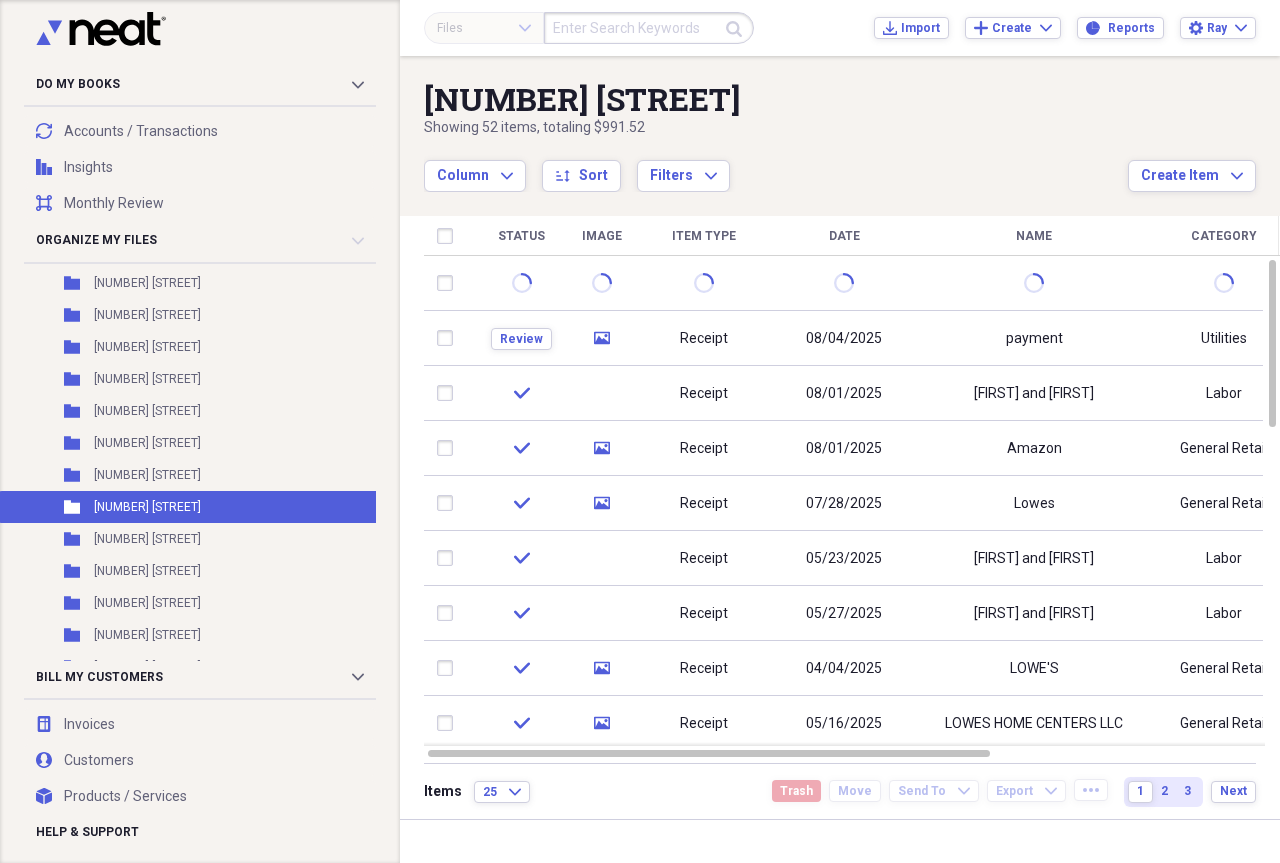 click on "Column Expand sort Sort Filters  Expand" at bounding box center (776, 165) 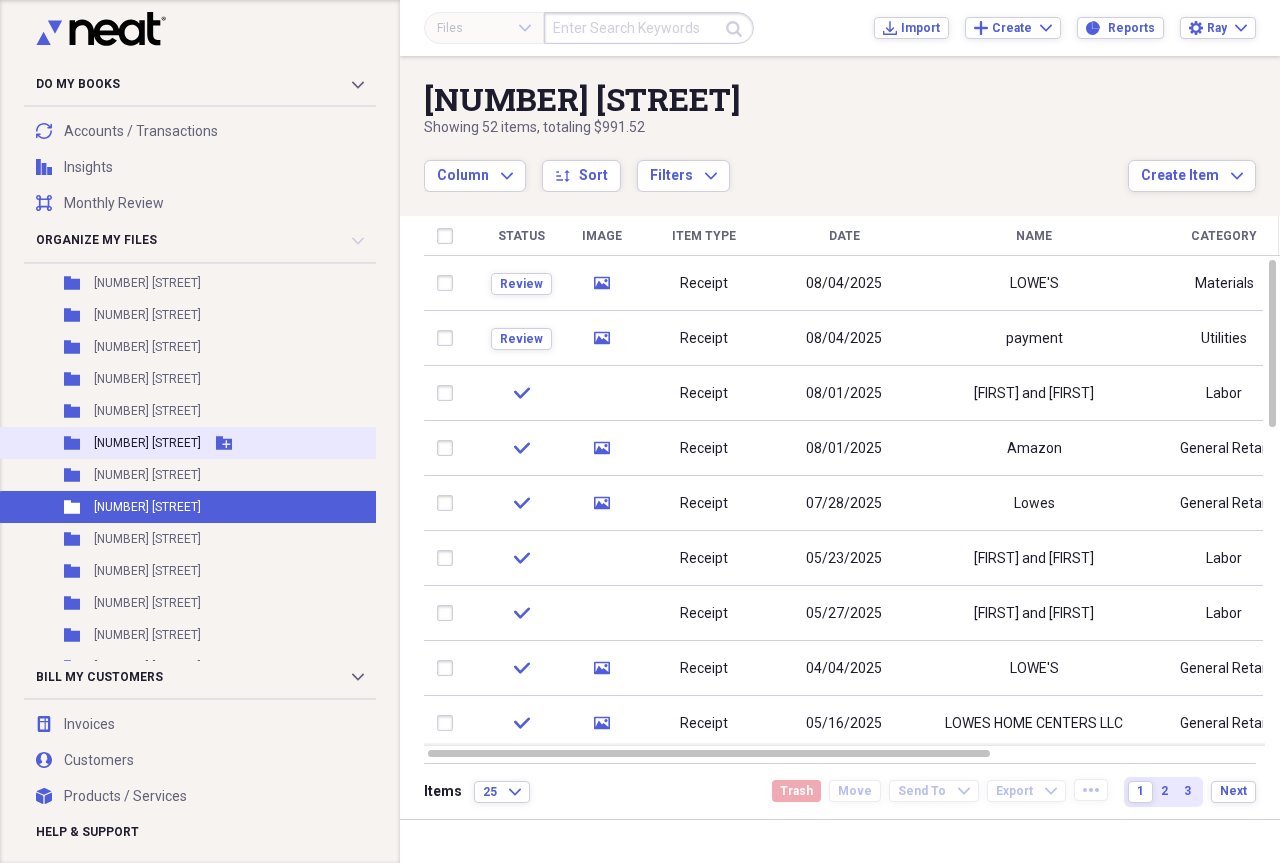 click on "[NUMBER] [STREET]" at bounding box center (147, 443) 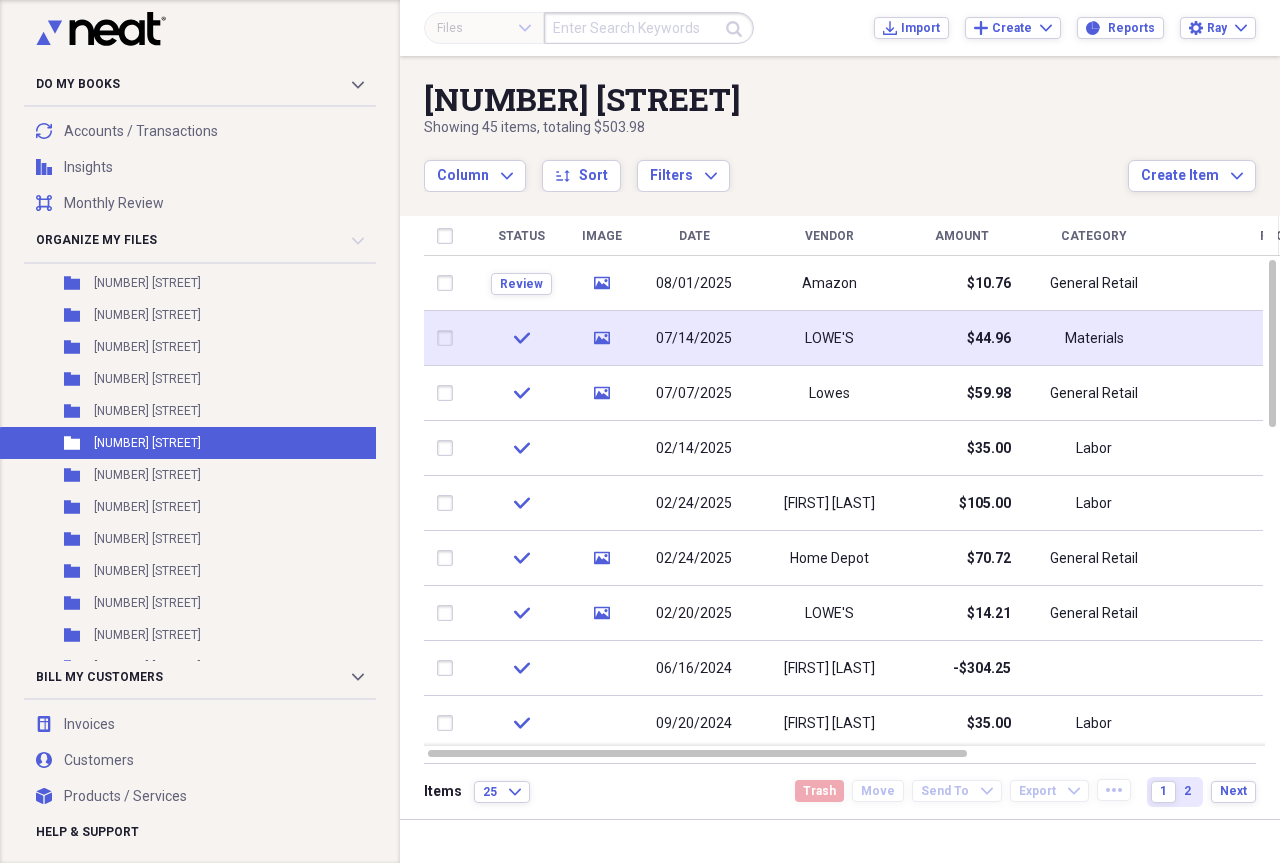 click on "LOWE'S" at bounding box center (829, 339) 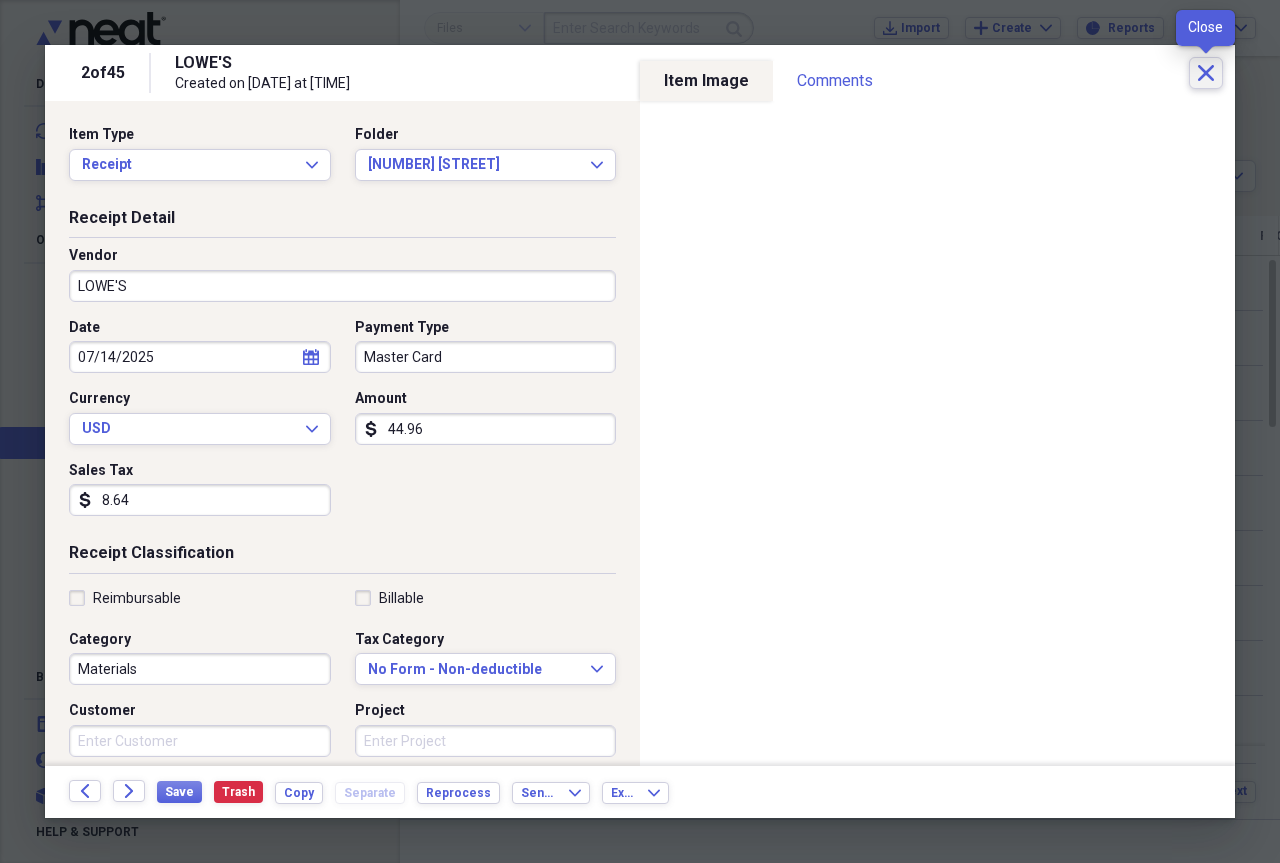 click on "Close" 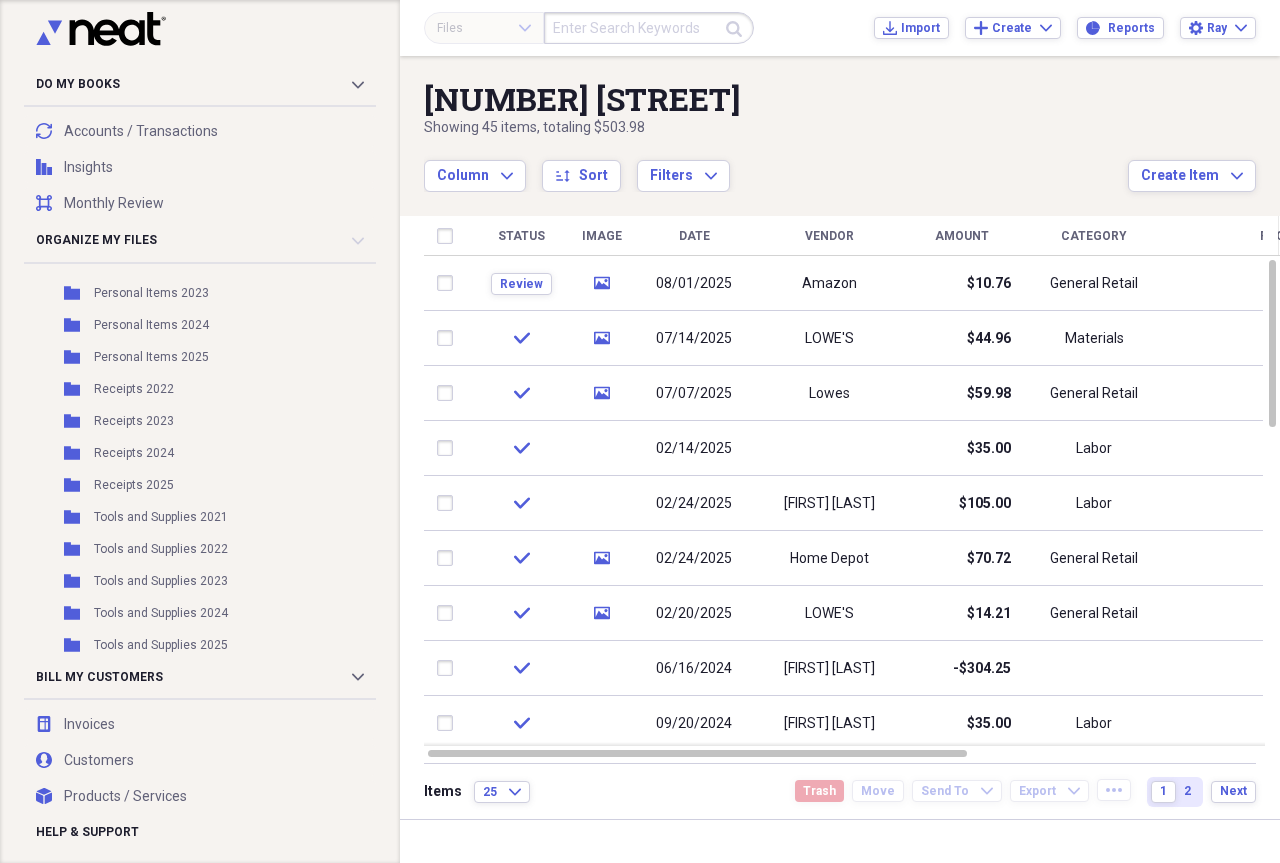 scroll, scrollTop: 2730, scrollLeft: 0, axis: vertical 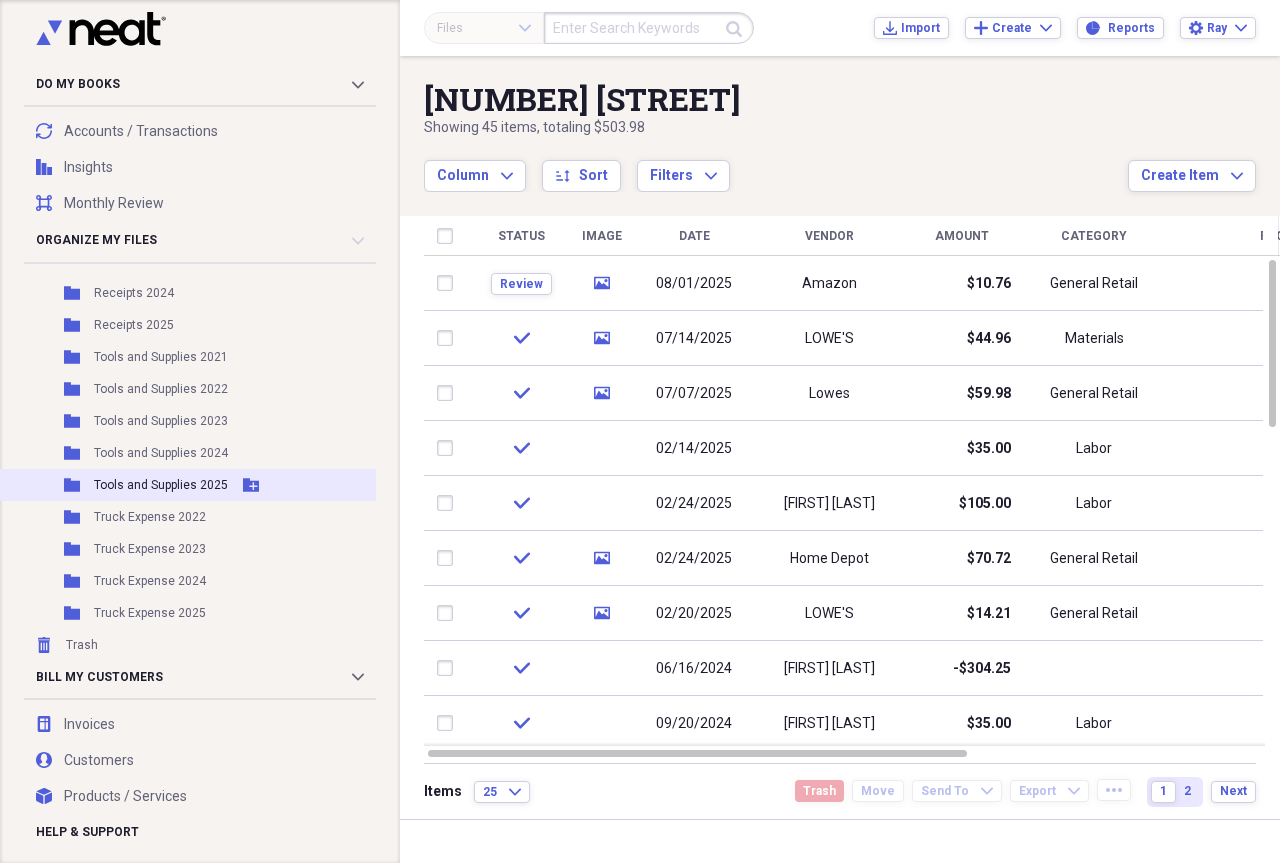 click on "Tools and Supplies 2025" at bounding box center [161, 485] 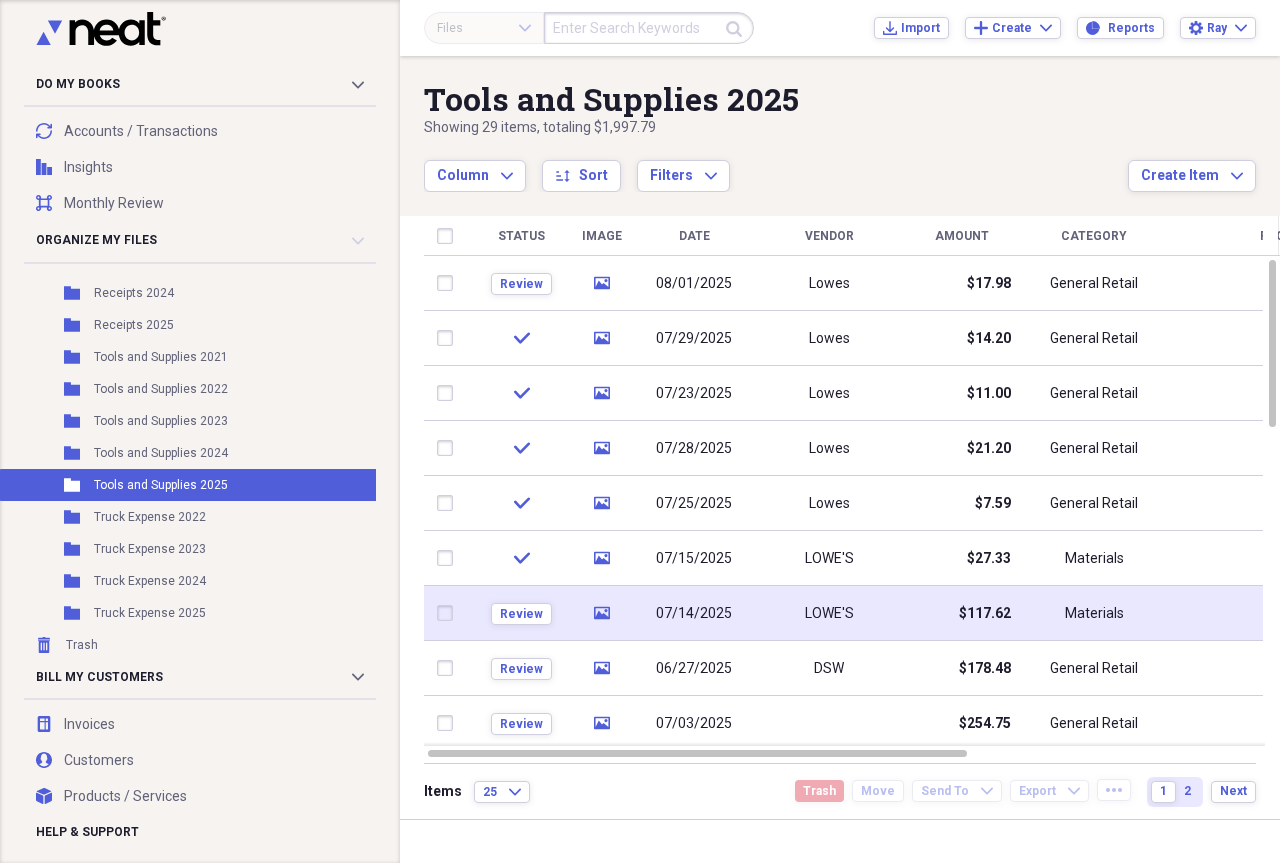 click on "LOWE'S" at bounding box center (829, 614) 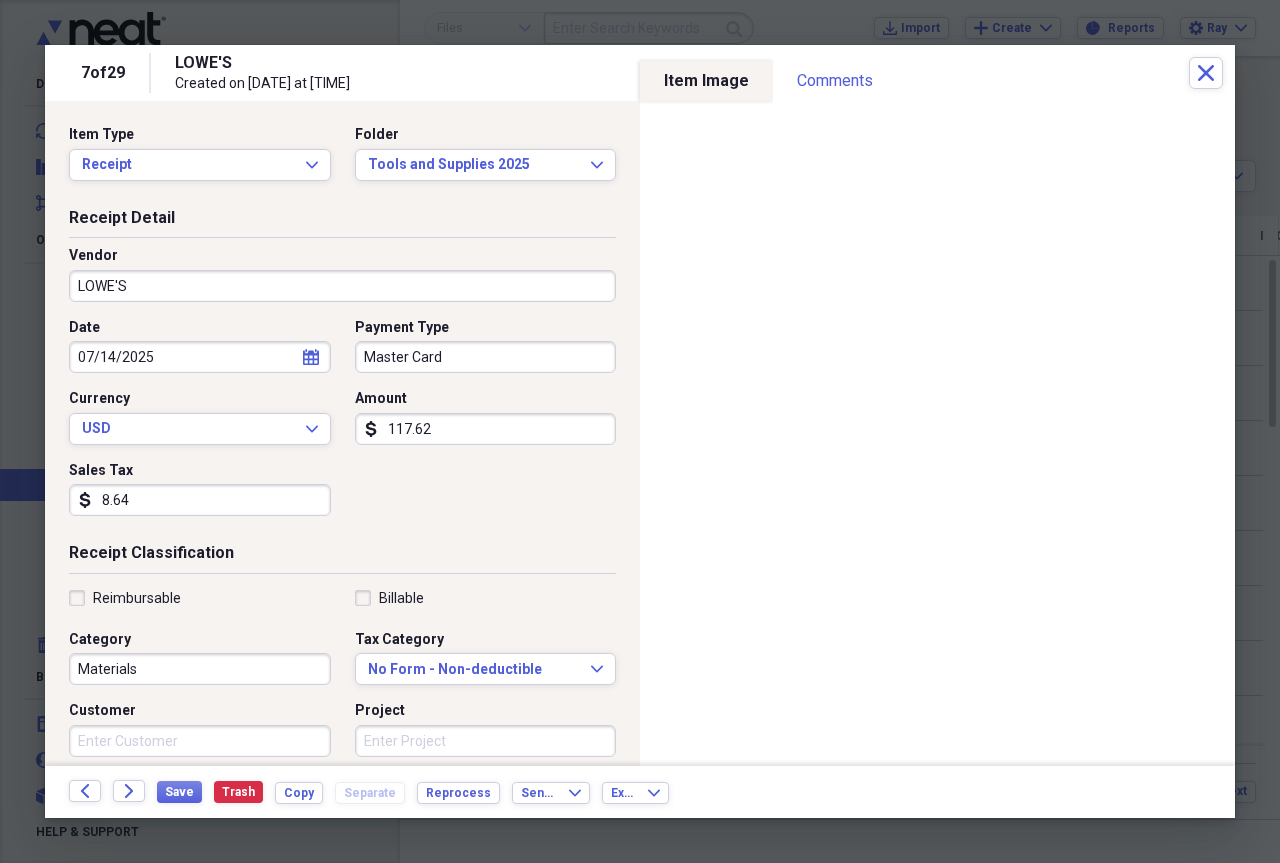 click on "117.62" at bounding box center (486, 429) 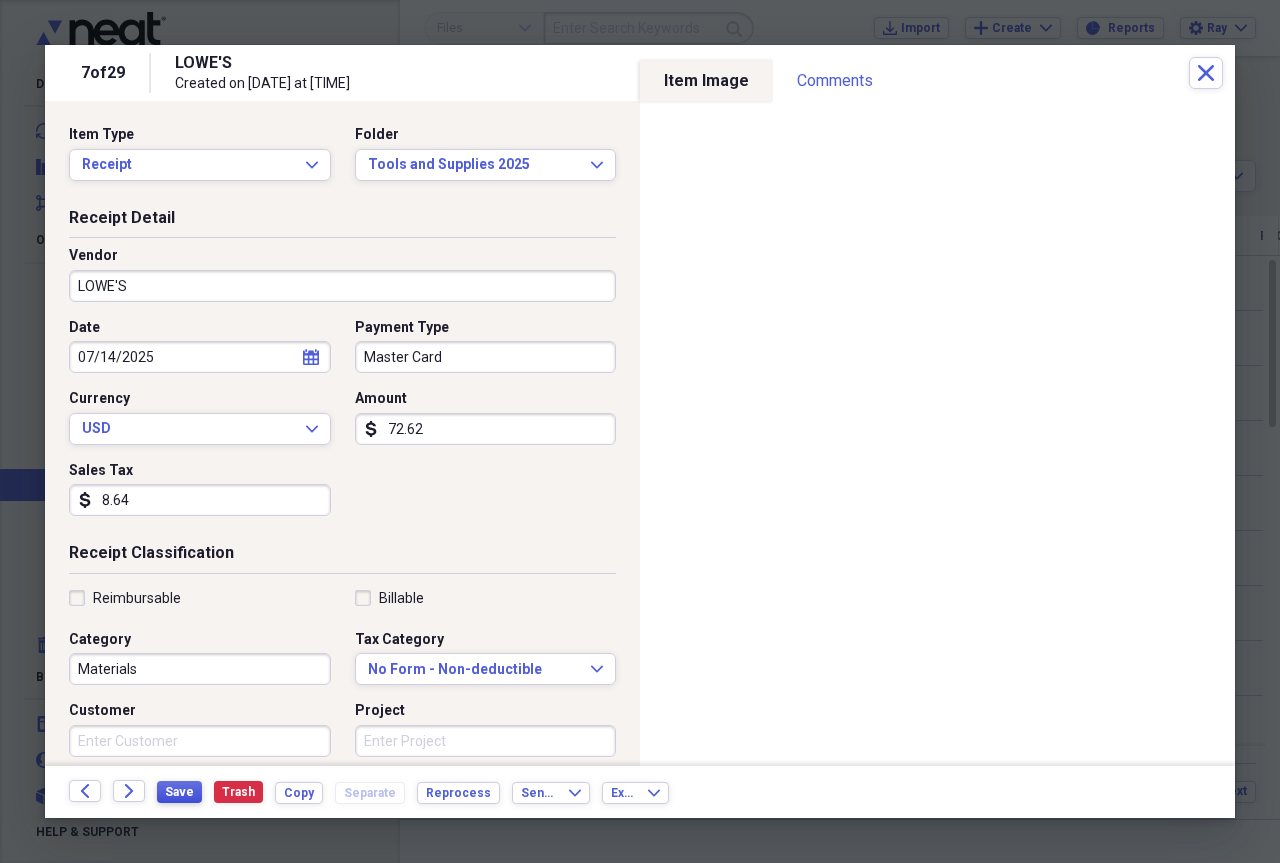 type on "72.62" 